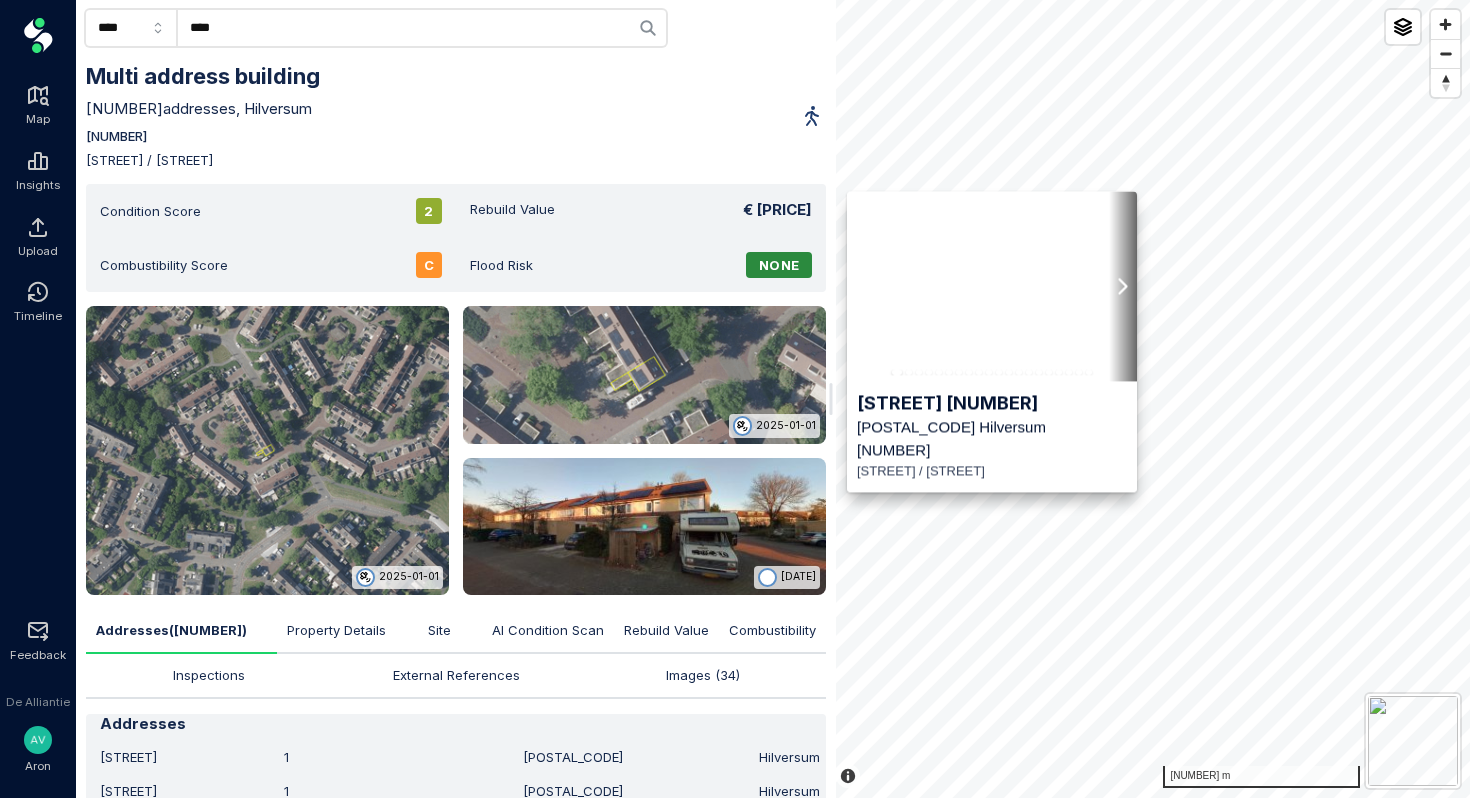 scroll, scrollTop: 0, scrollLeft: 0, axis: both 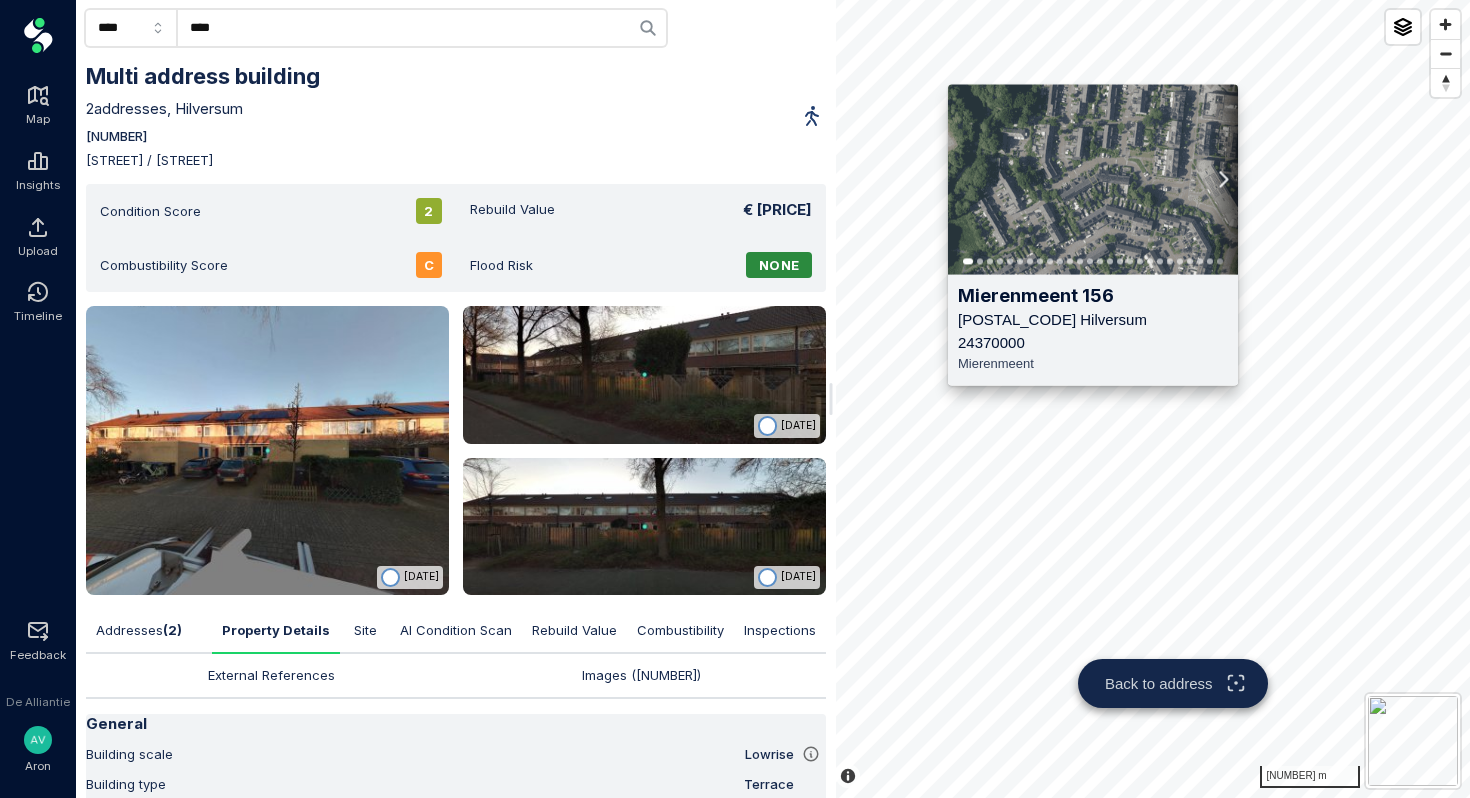 click on "[STREET] 156 [POSTAL_CODE] [CITY] 24370000 [STREET]" at bounding box center (1093, 329) 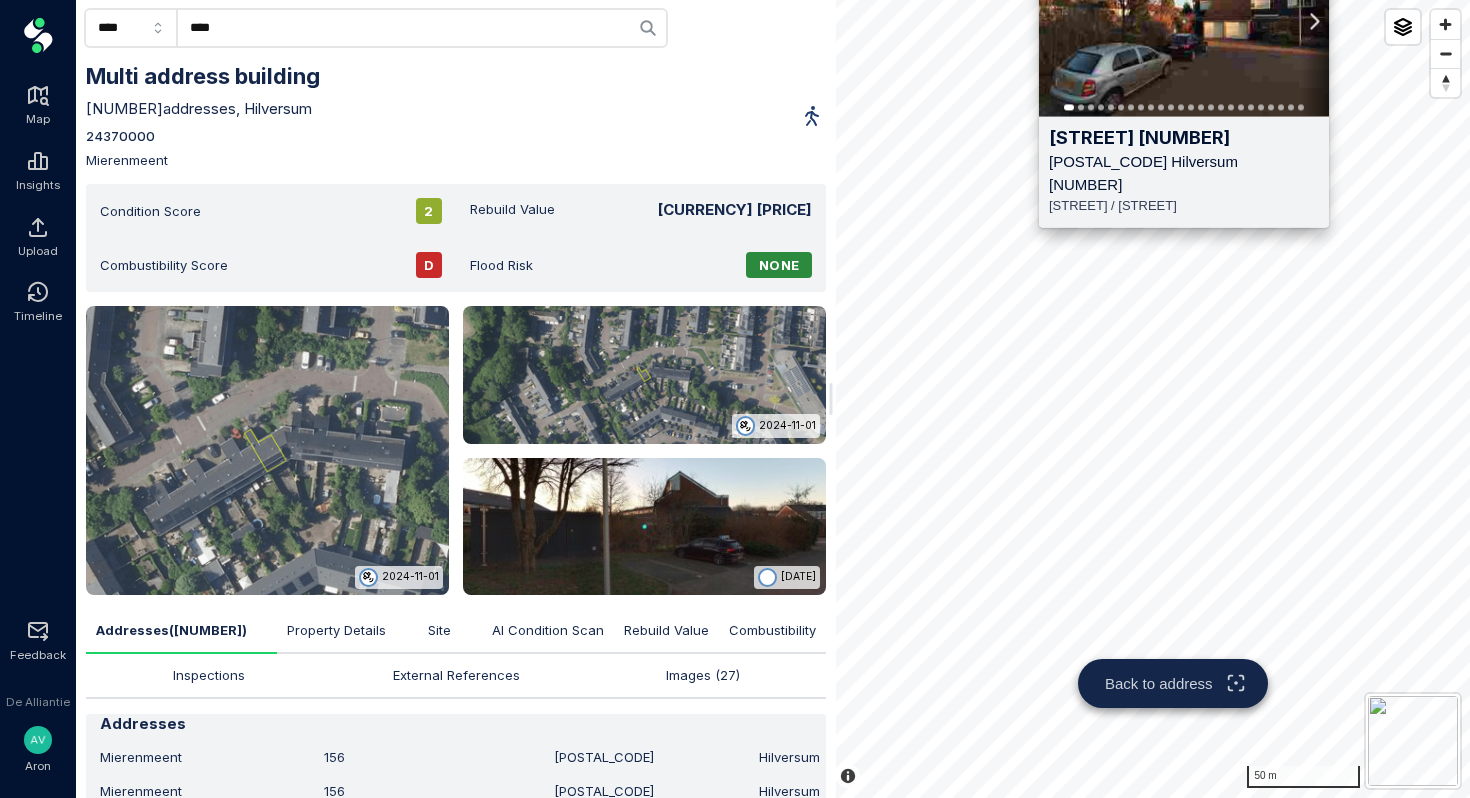 click on "[STREET] [NUMBER] [POSTAL_CODE] [CITY] [NUMBER] [STREET] / [STREET]" at bounding box center [1184, 171] 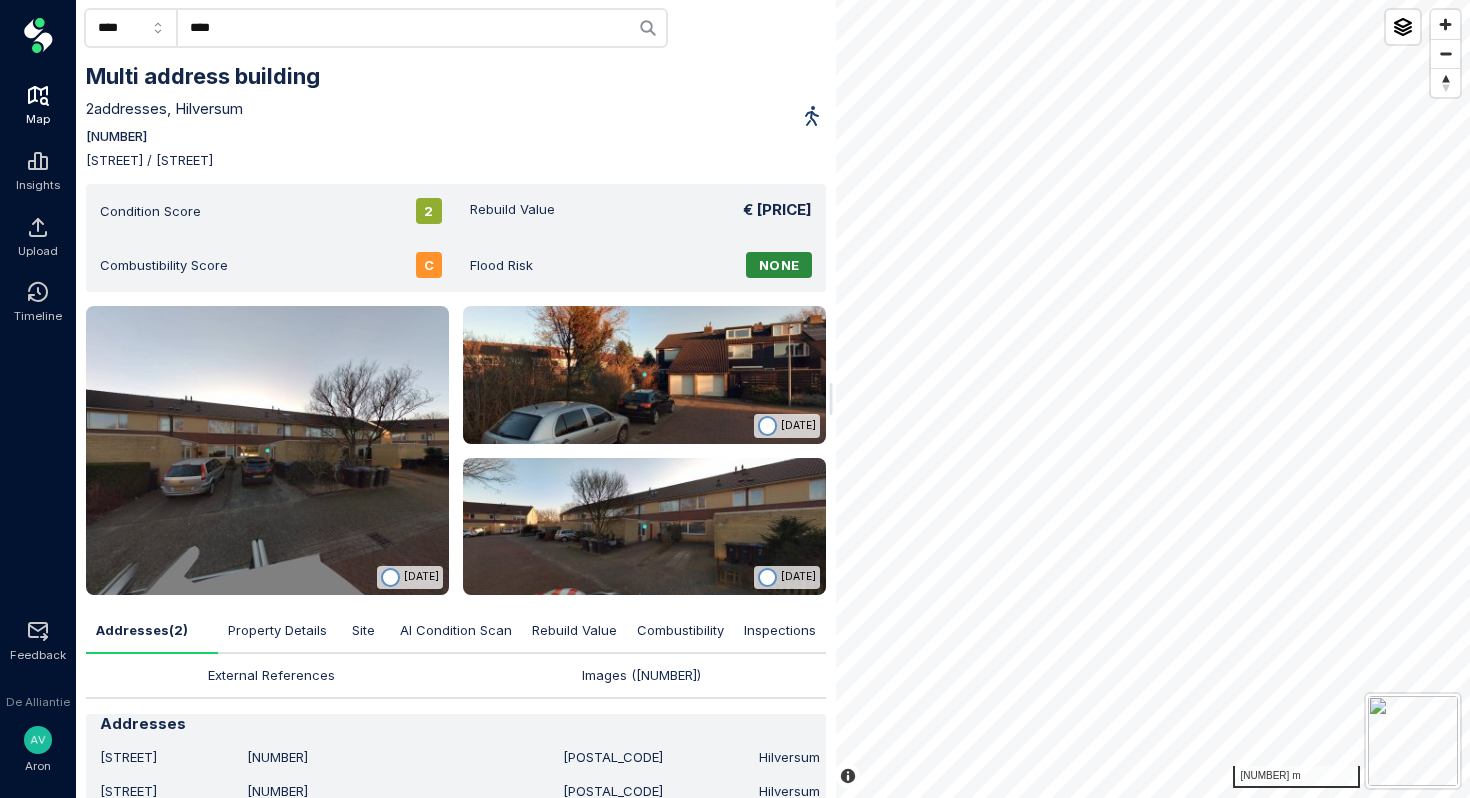 click 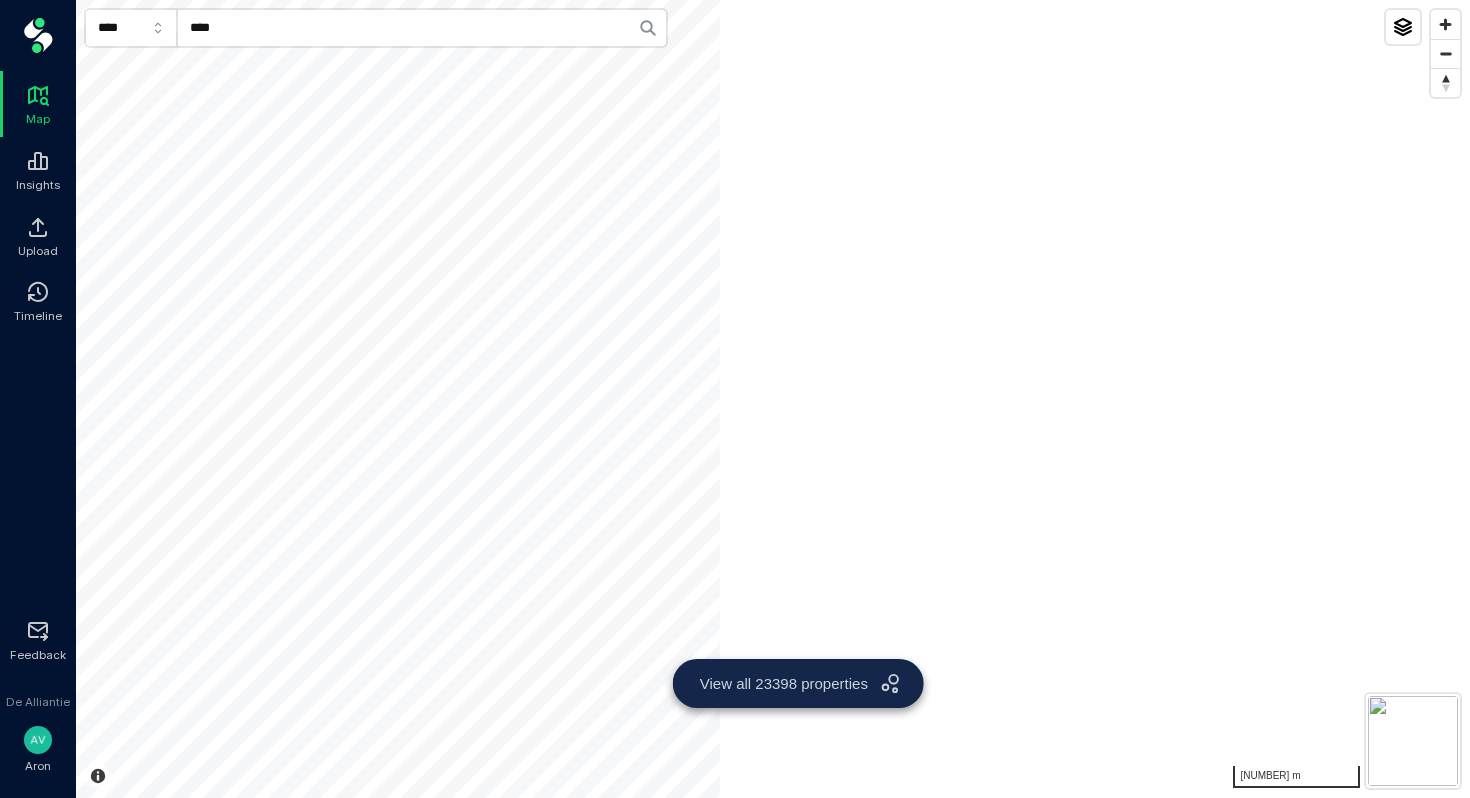 click on "****" 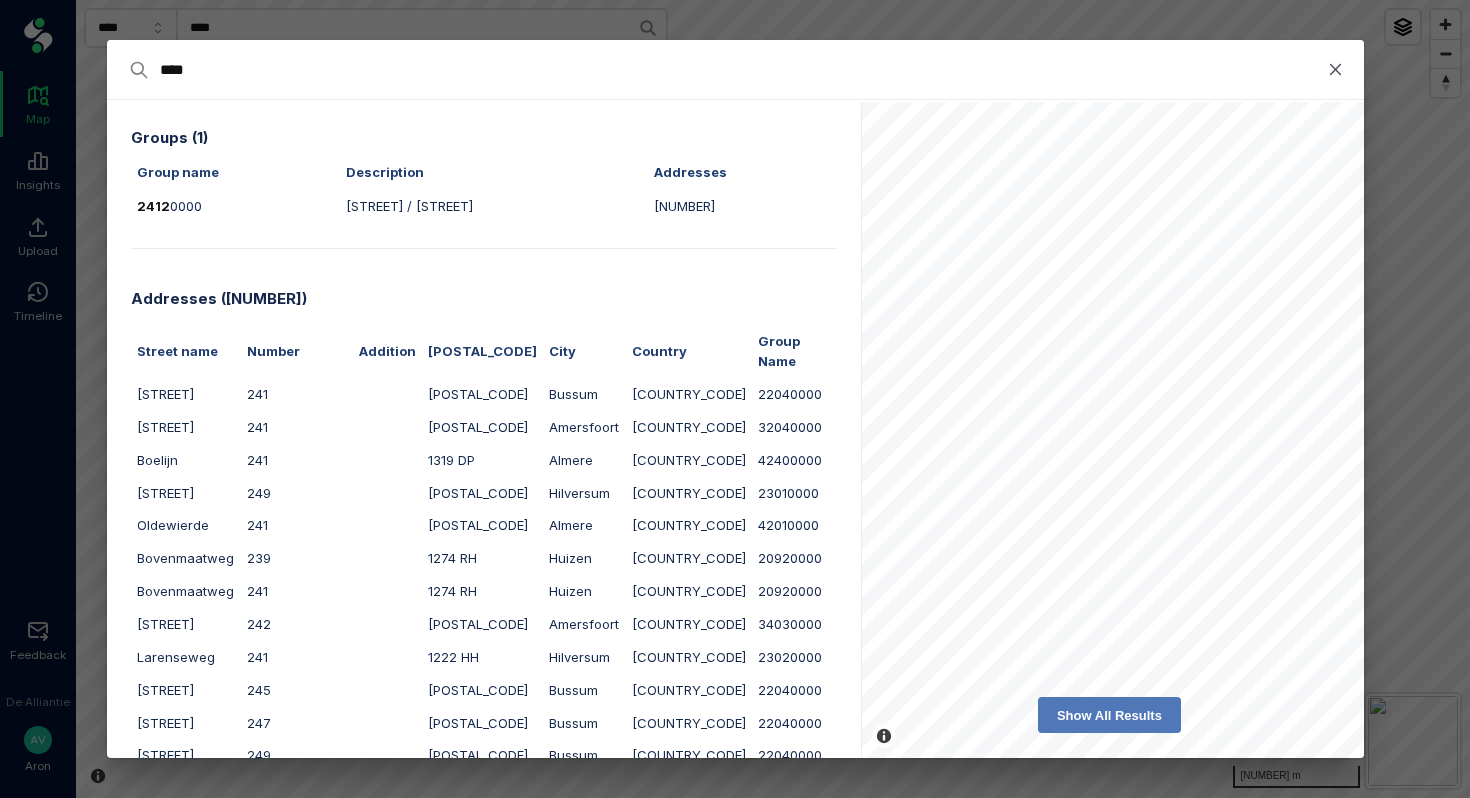 drag, startPoint x: 383, startPoint y: 81, endPoint x: 24, endPoint y: 56, distance: 359.86942 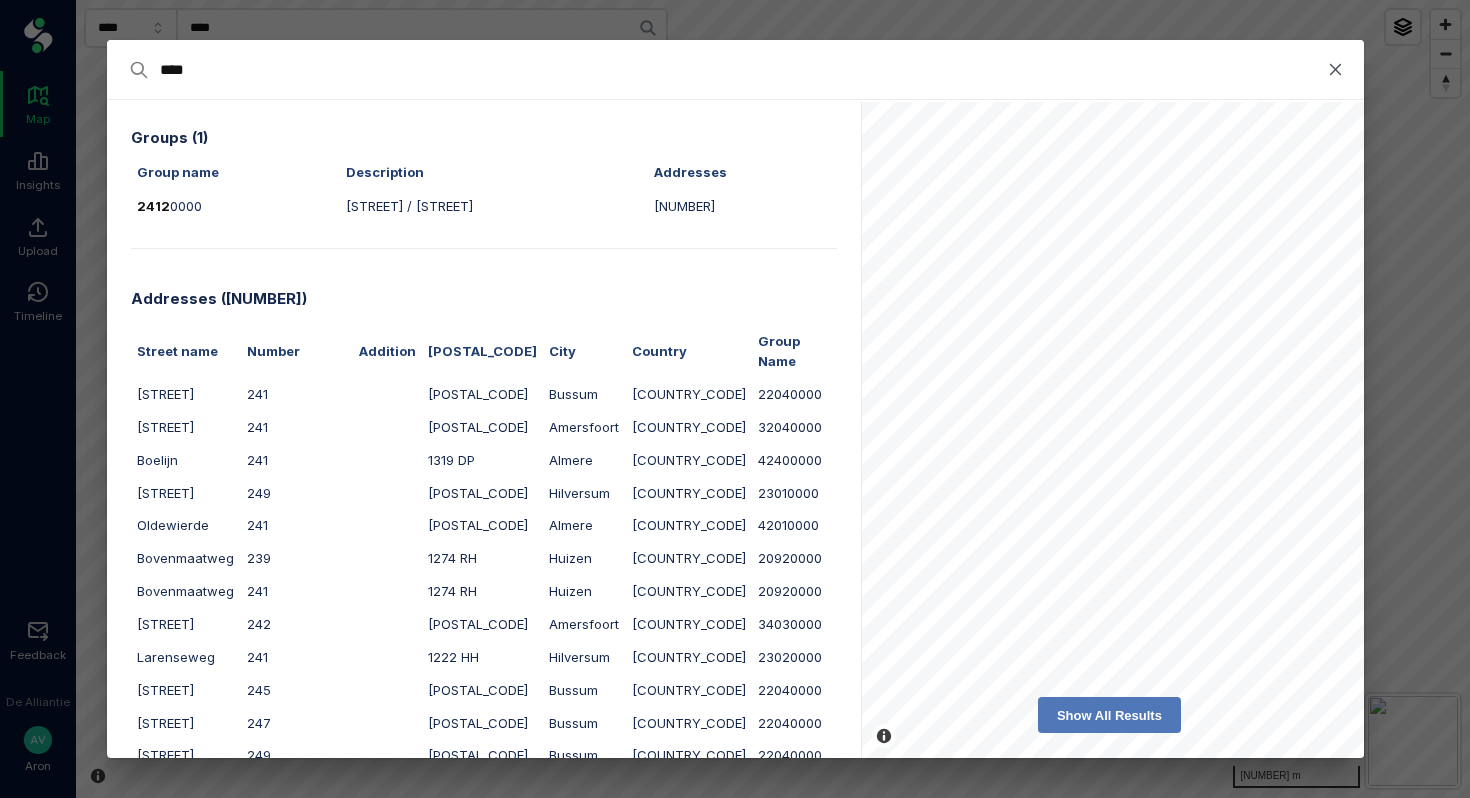 type 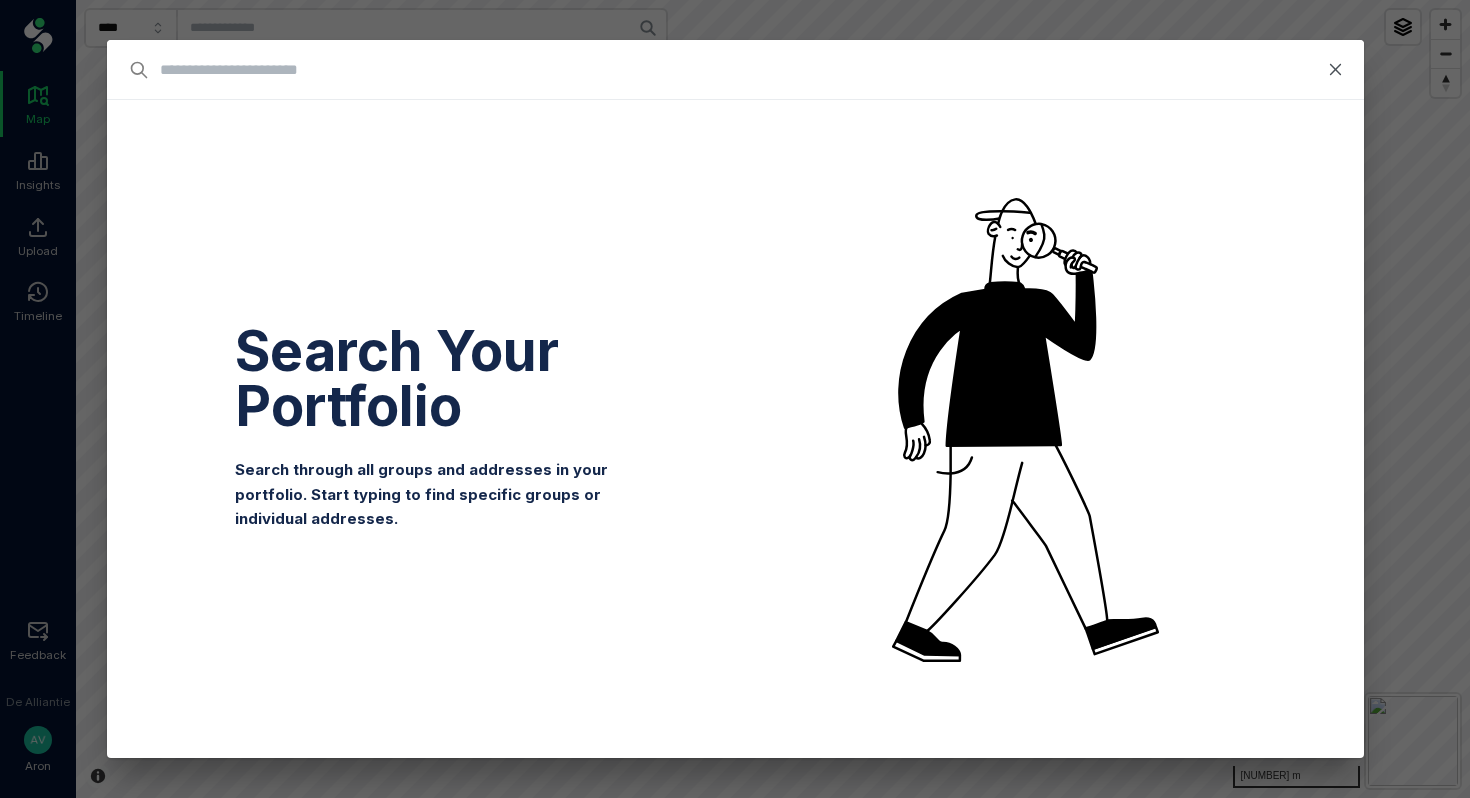 type on "*" 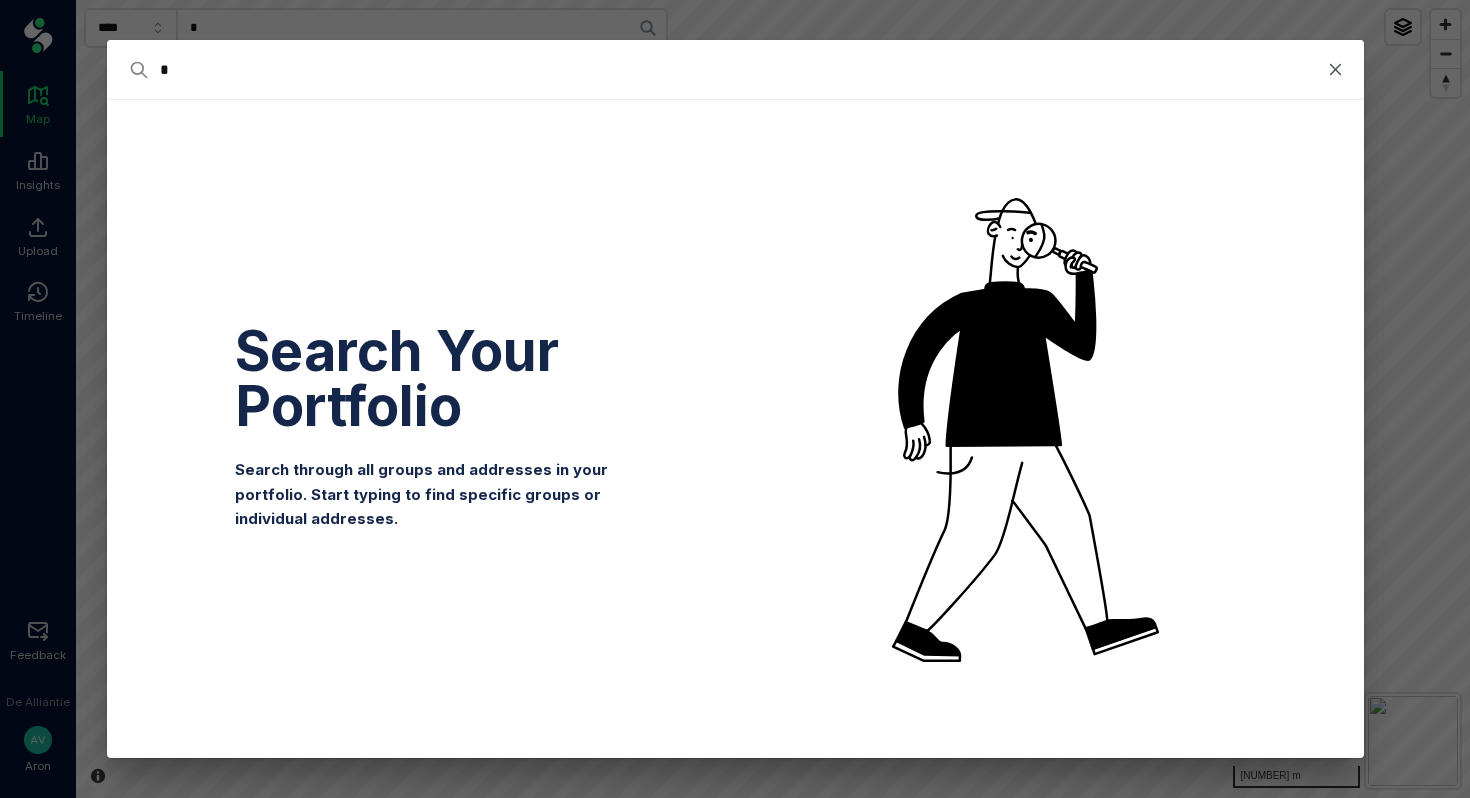 type on "**" 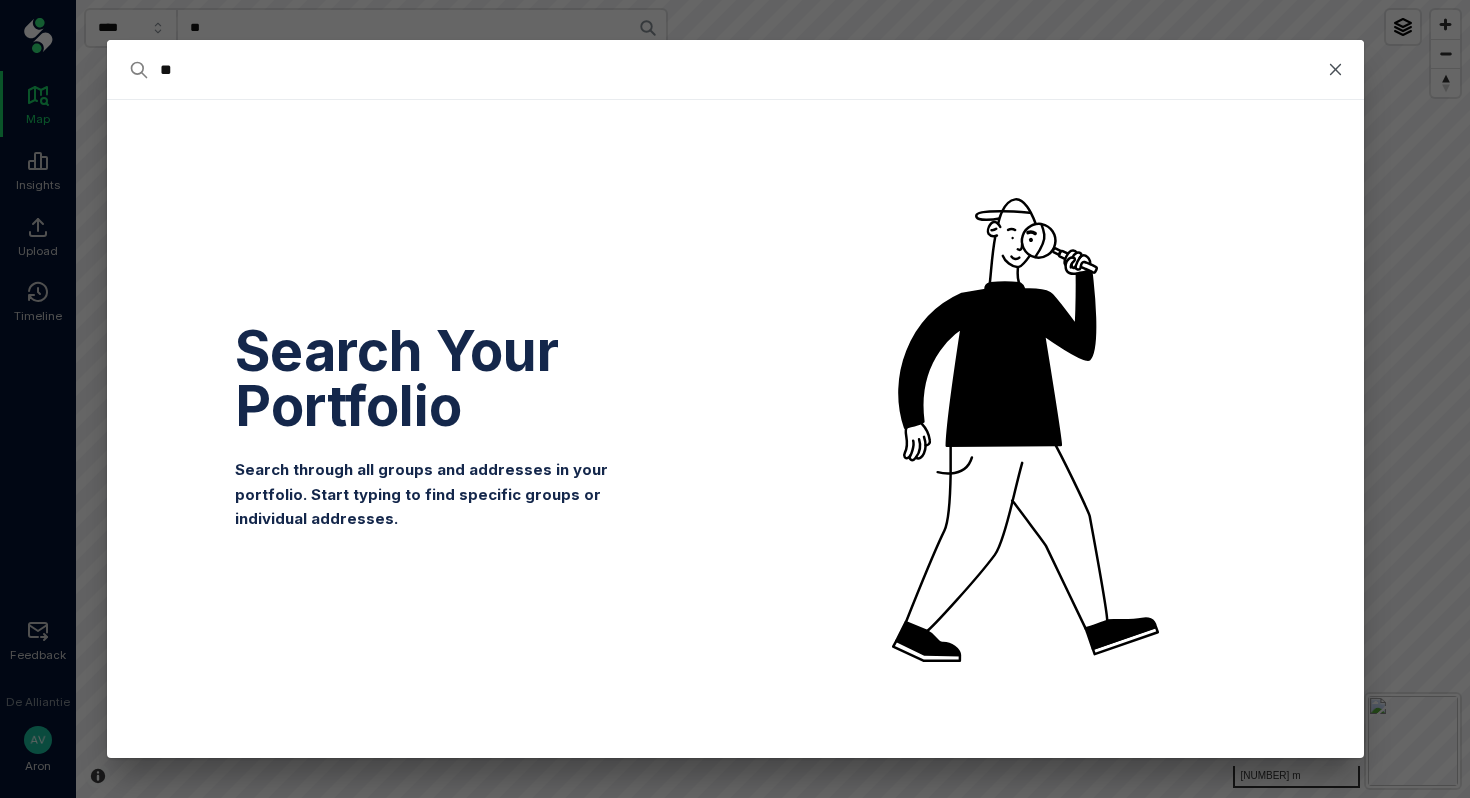 type on "***" 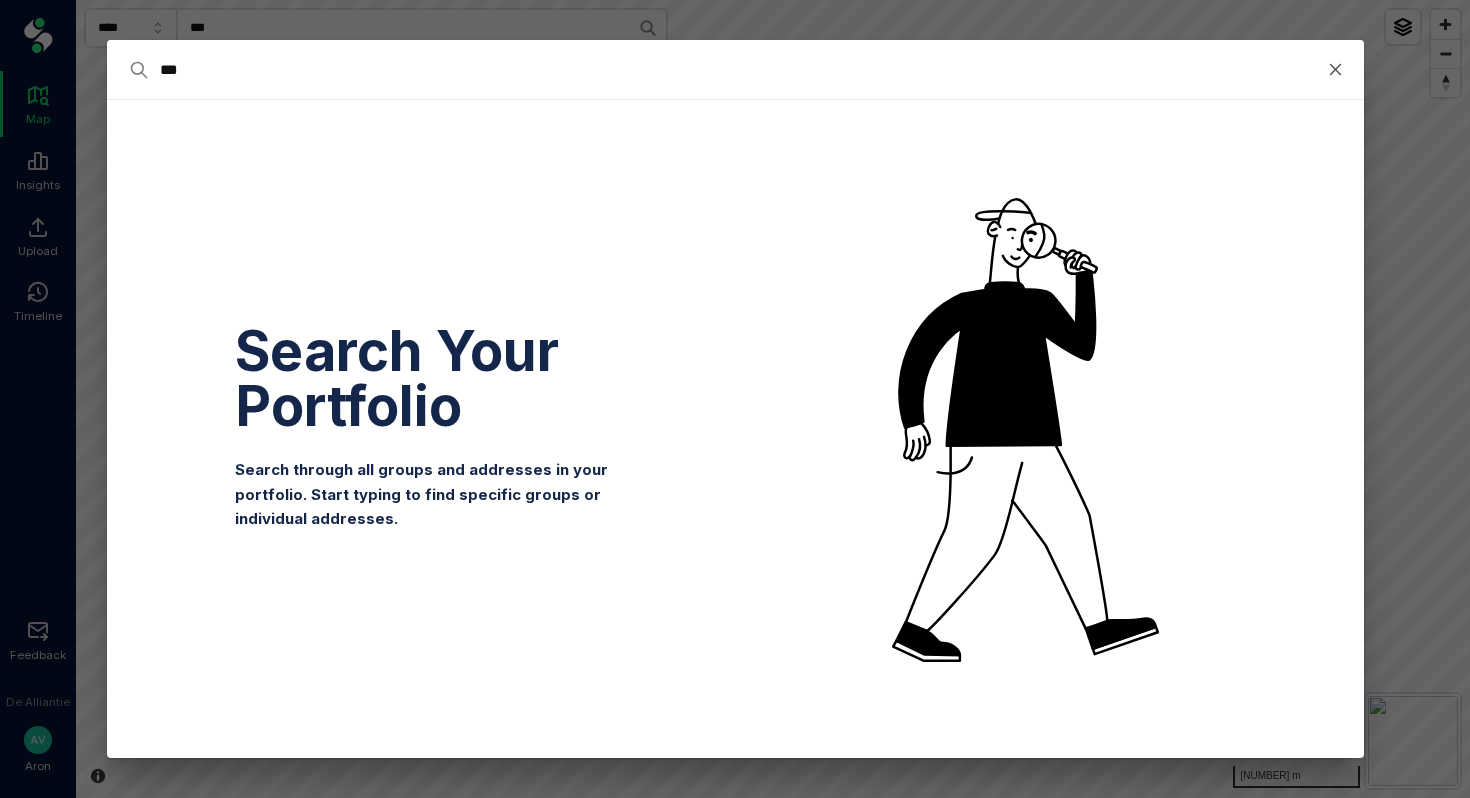 type on "****" 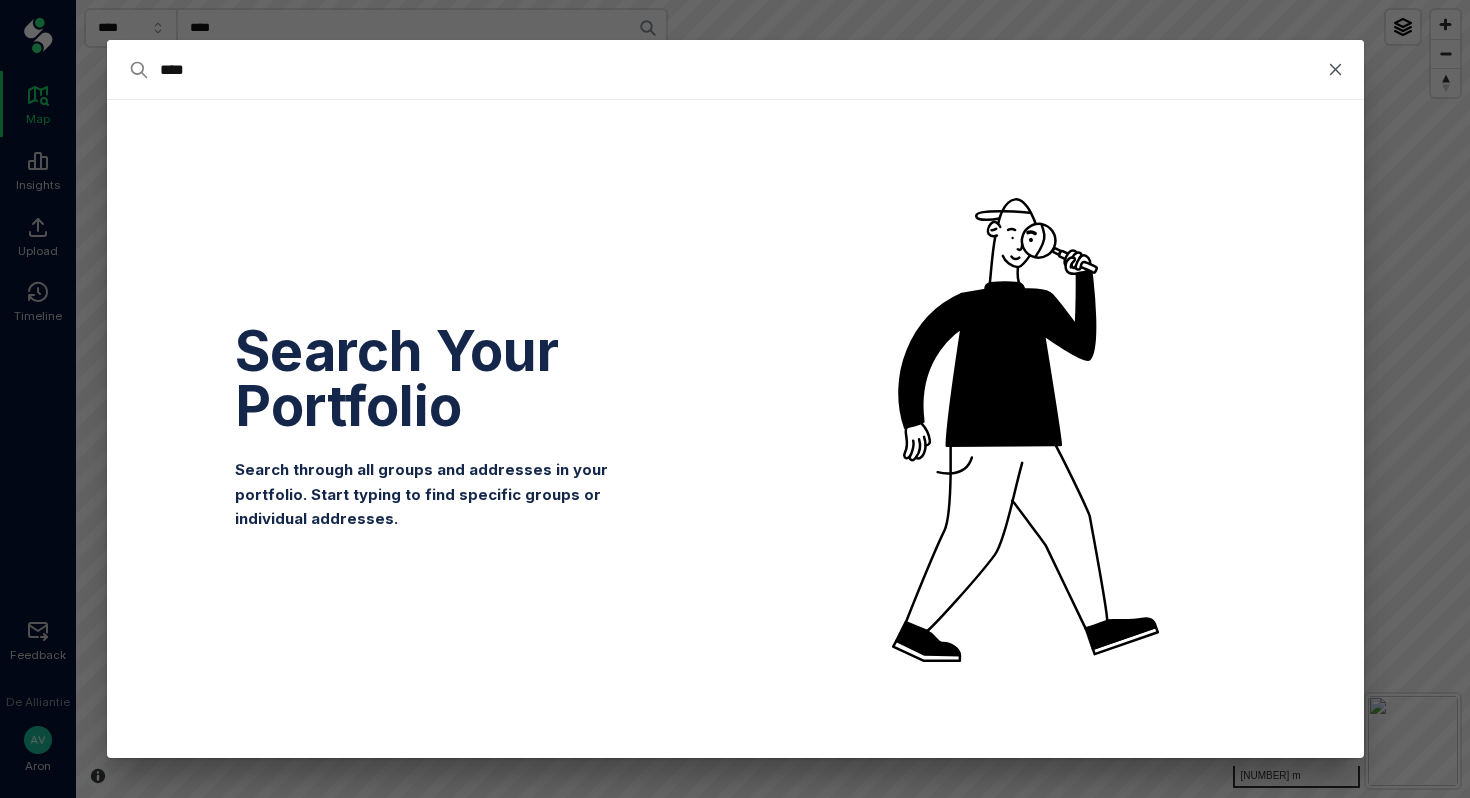 type on "****" 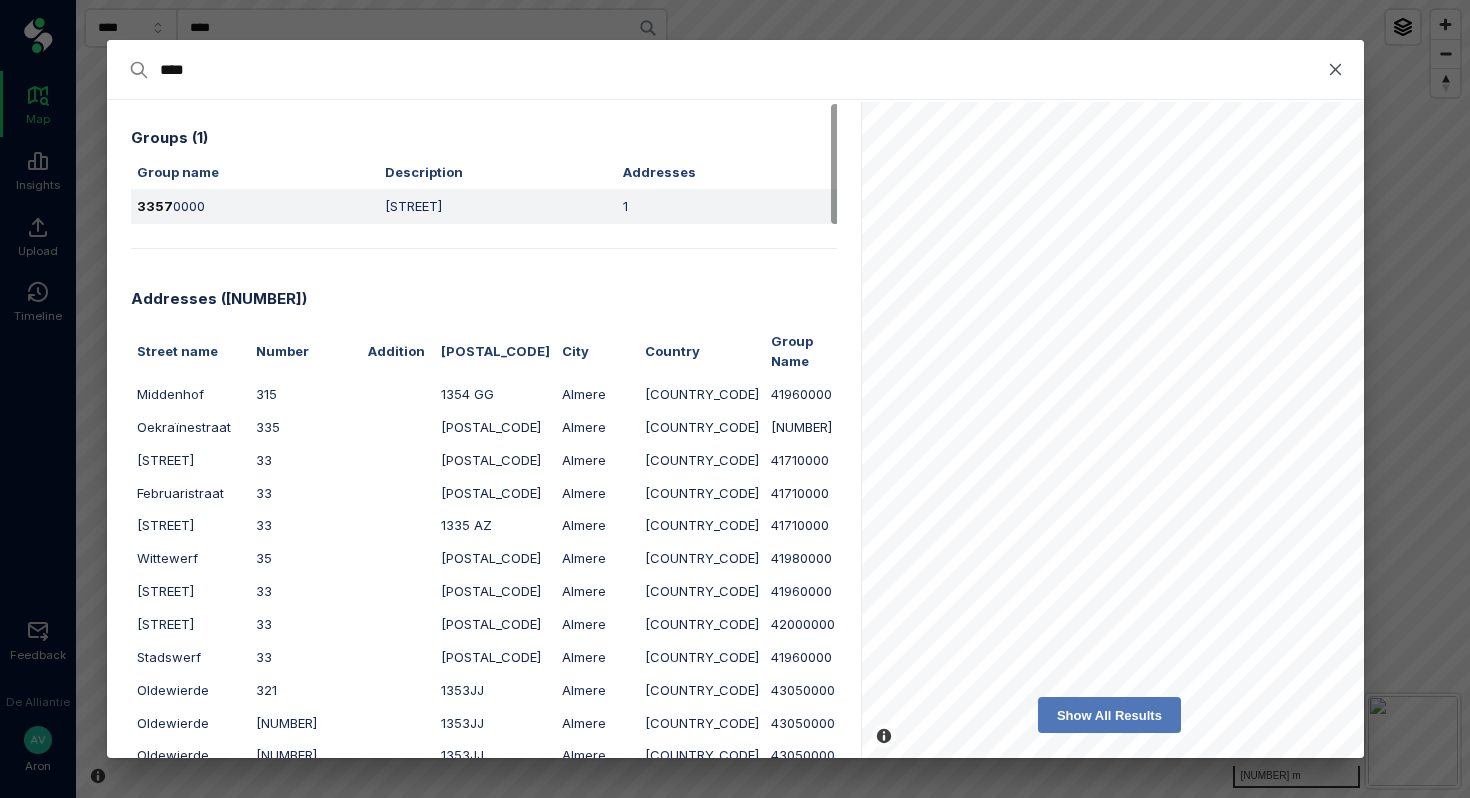 click on "[STREET]" at bounding box center (498, 206) 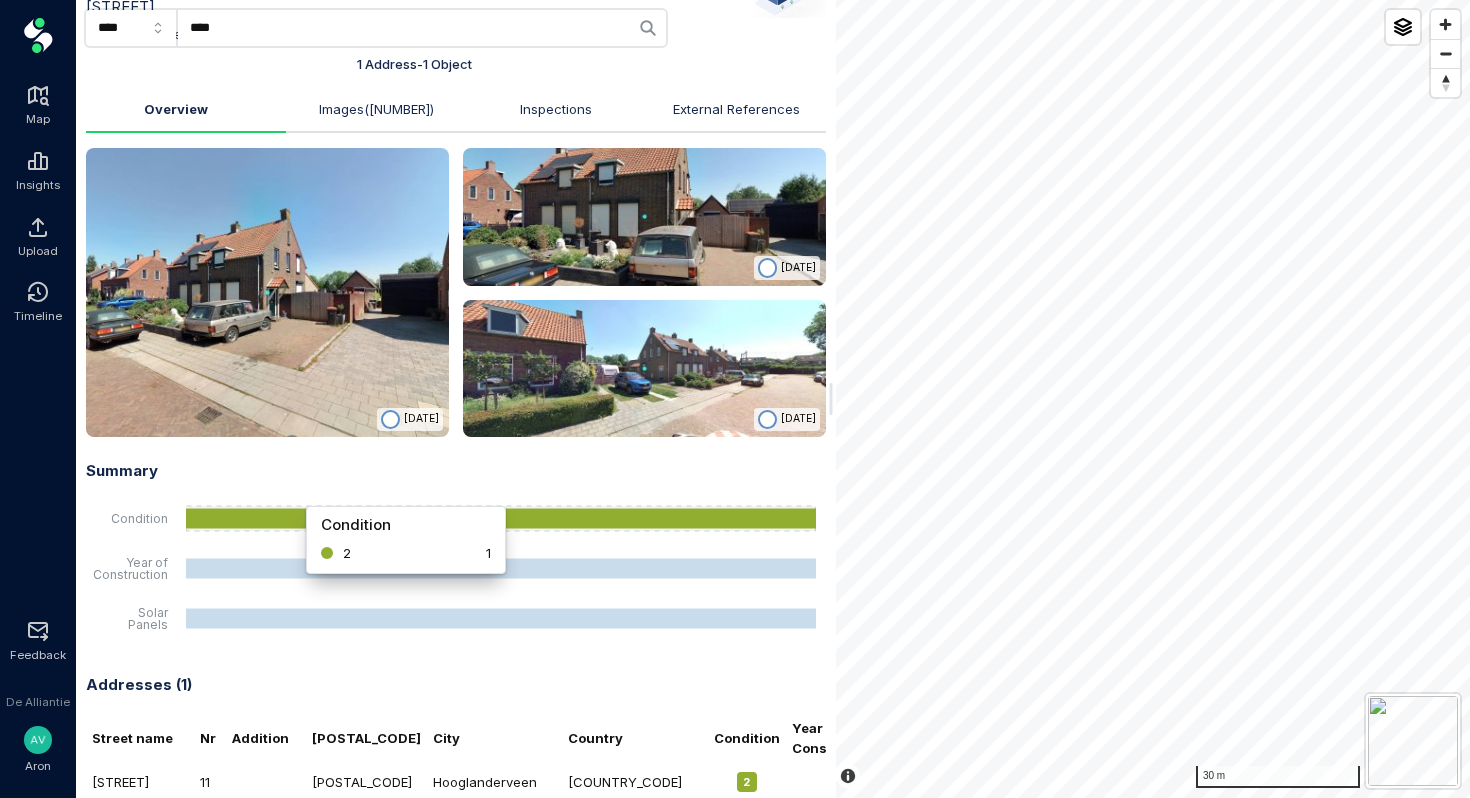scroll, scrollTop: 103, scrollLeft: 0, axis: vertical 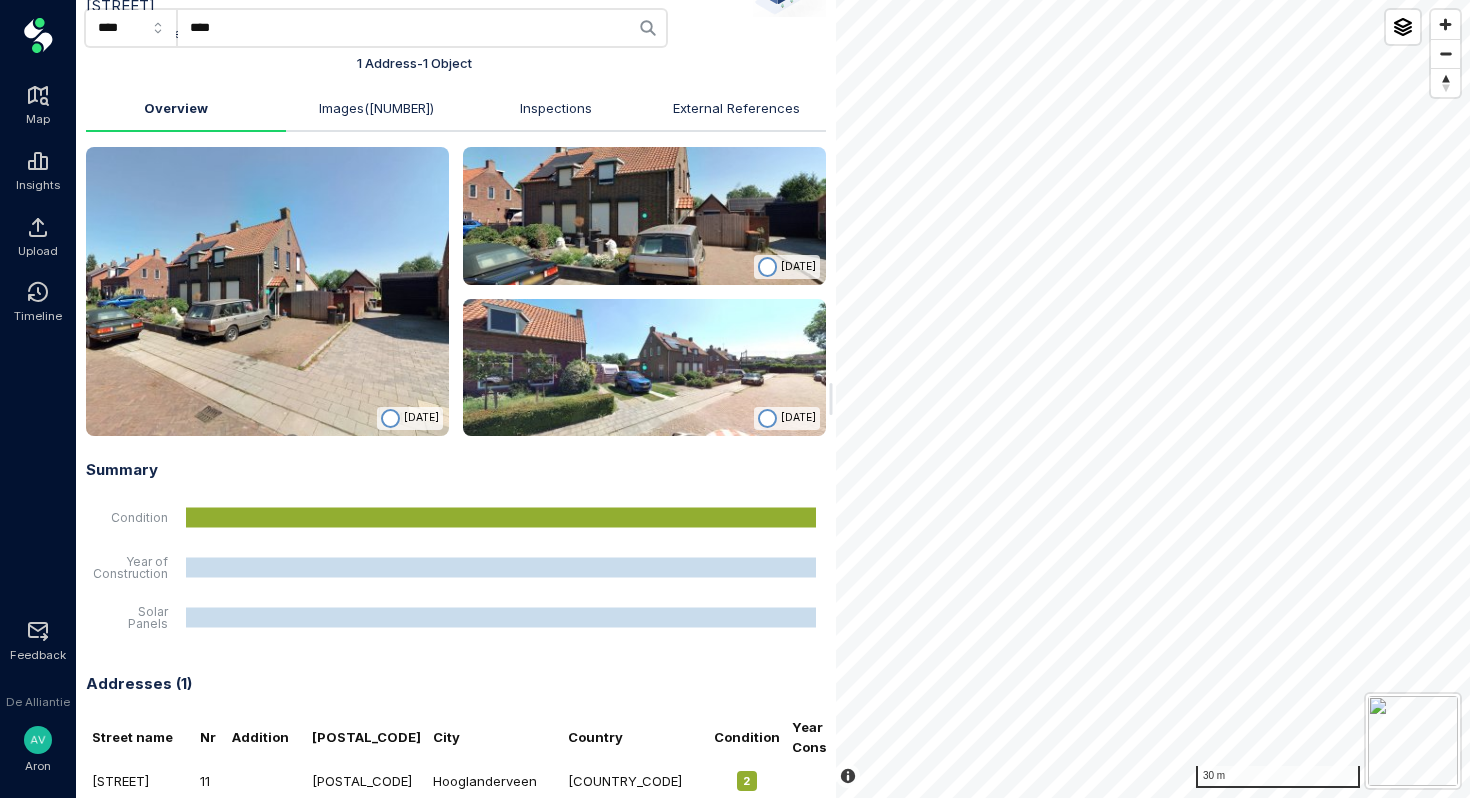 click on "Images  ( [NUMBER] )" at bounding box center (376, 108) 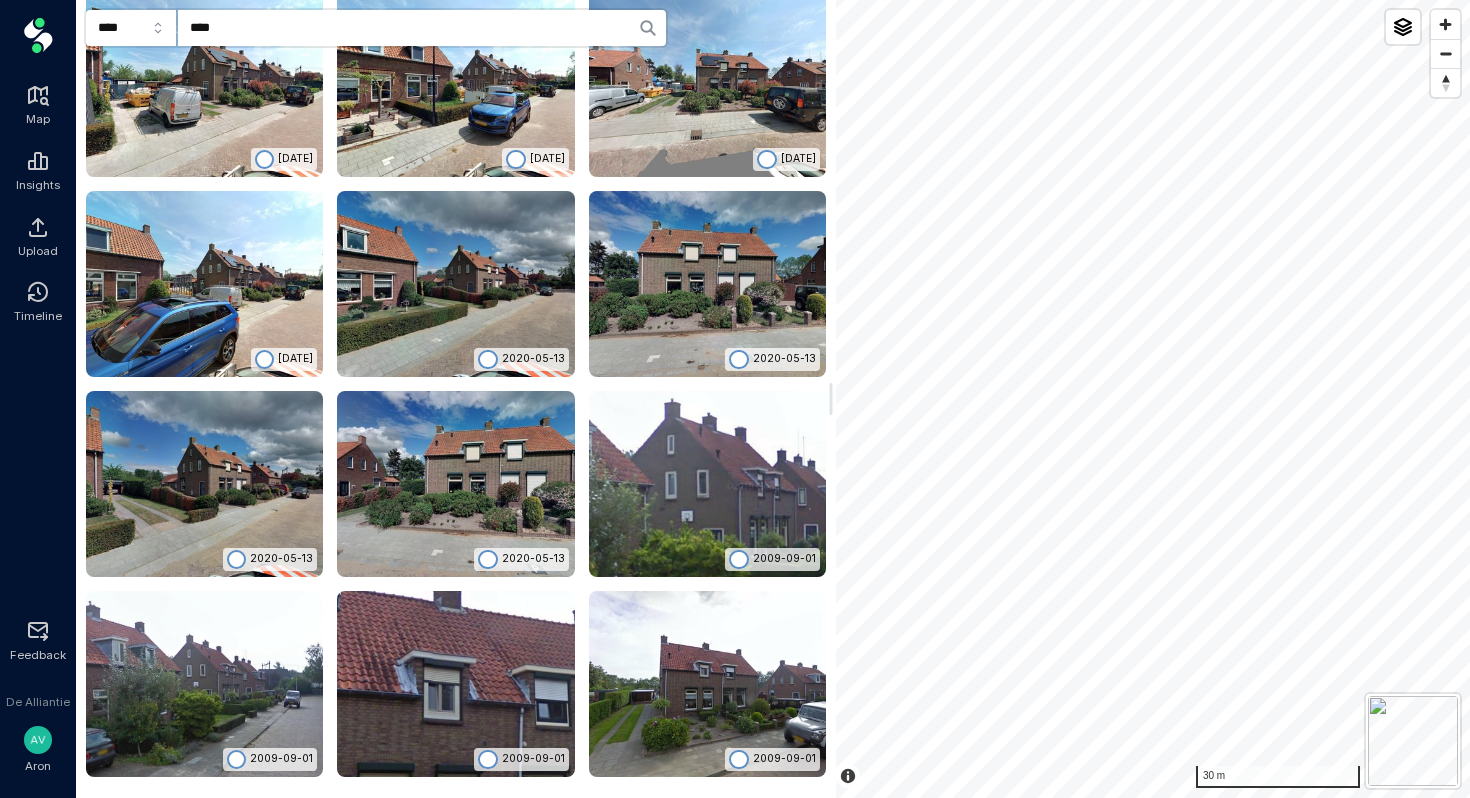 scroll, scrollTop: 0, scrollLeft: 0, axis: both 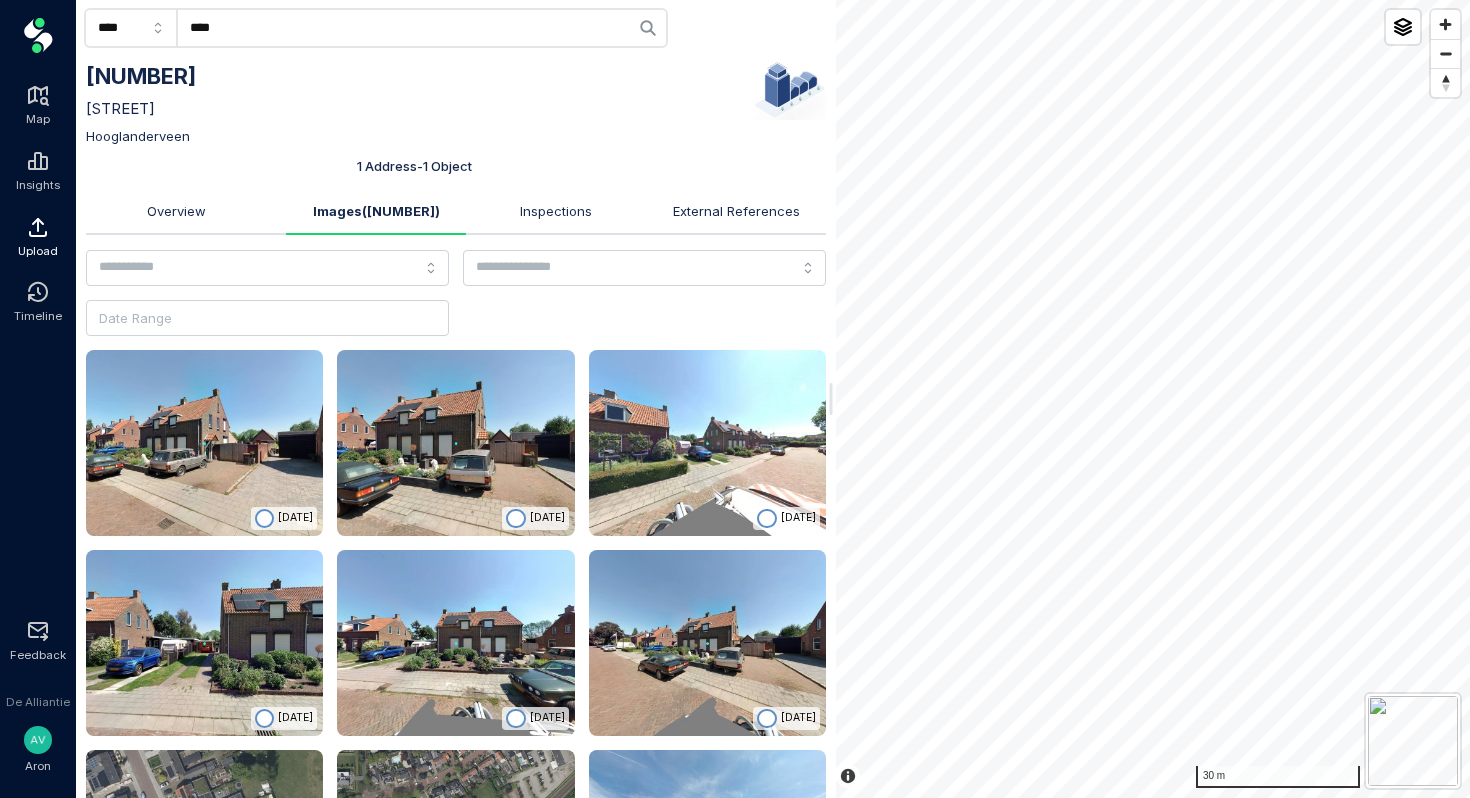click at bounding box center (38, 227) 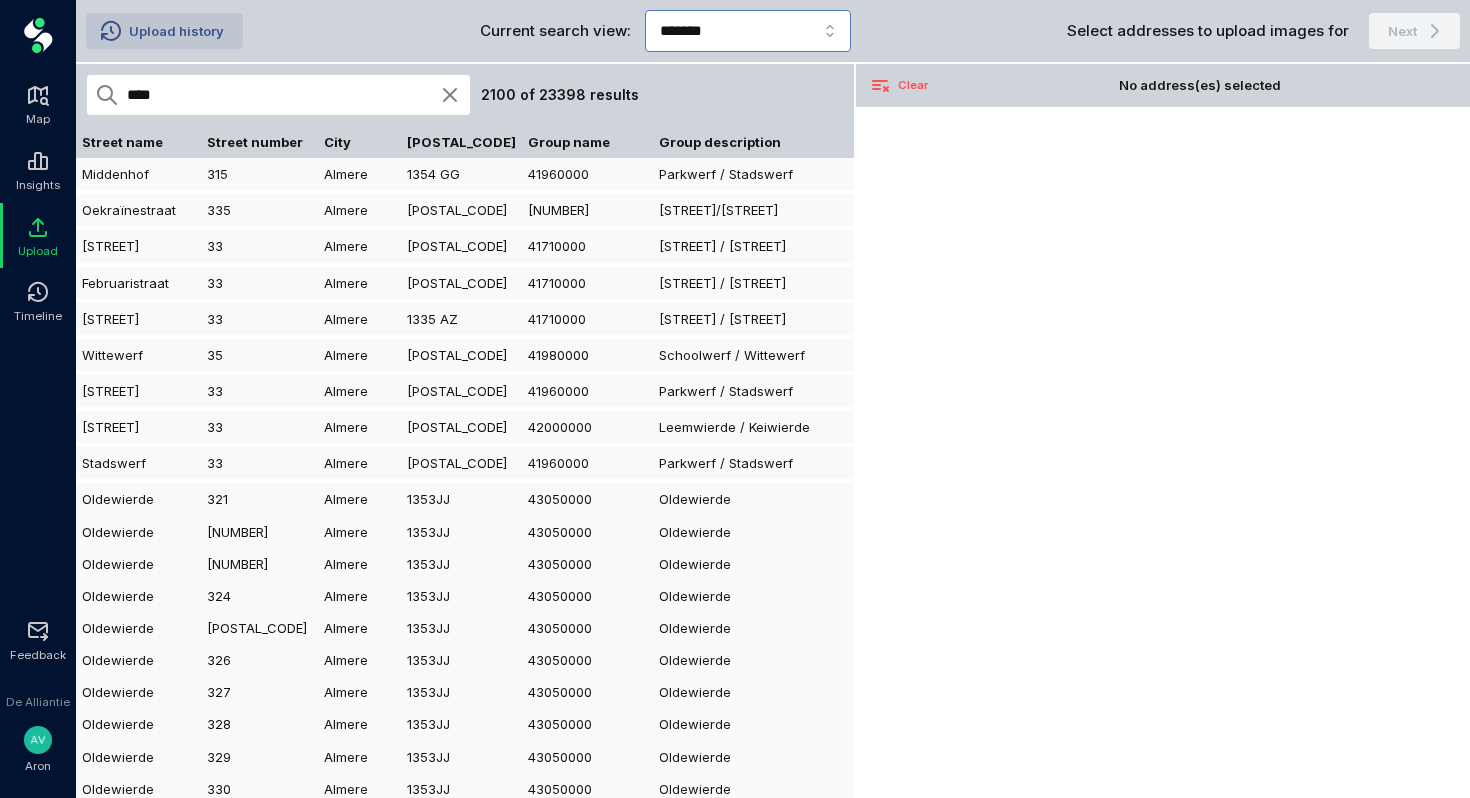 click on "**********" 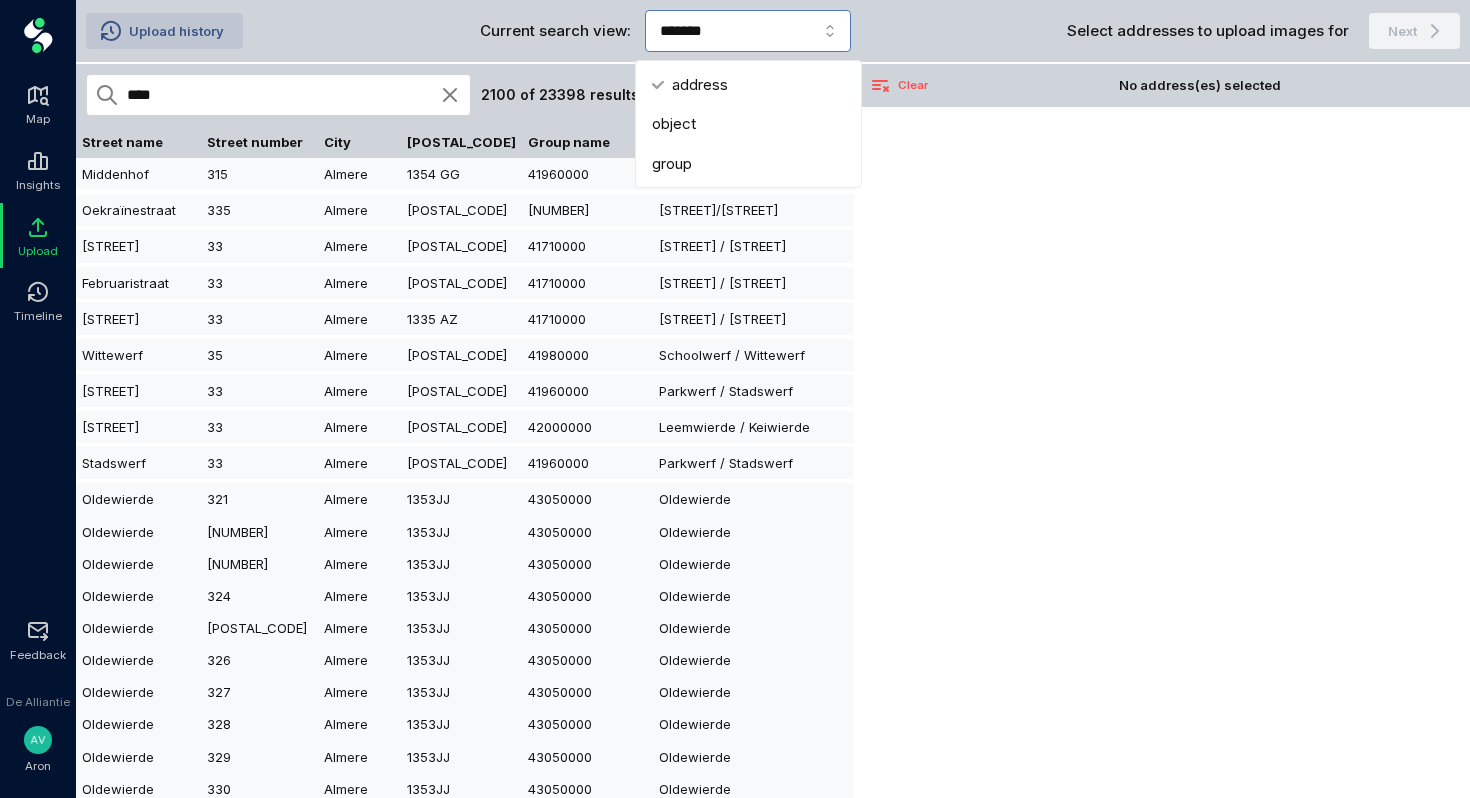 click on "group" at bounding box center (748, 163) 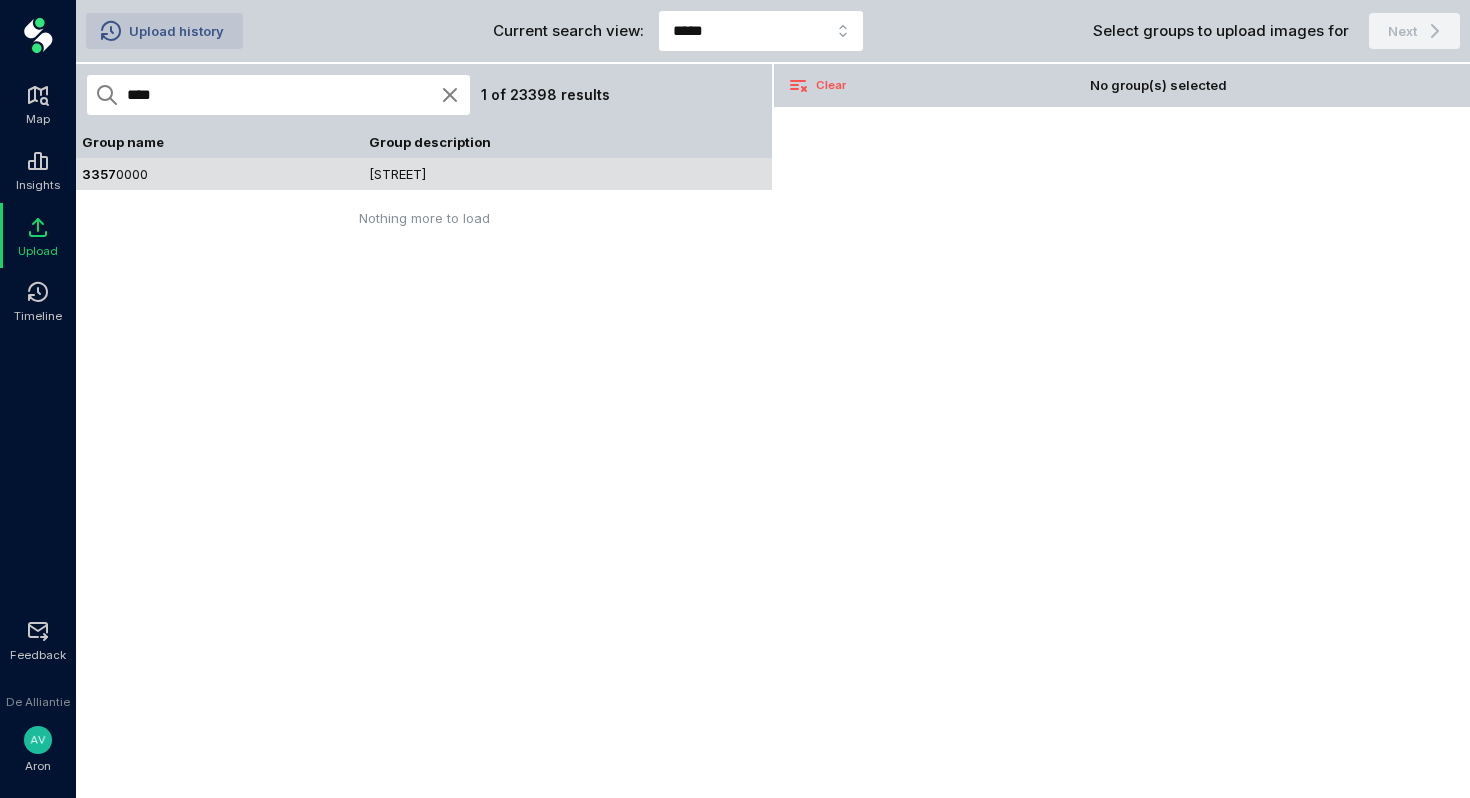click on "[STREET]" at bounding box center [567, 174] 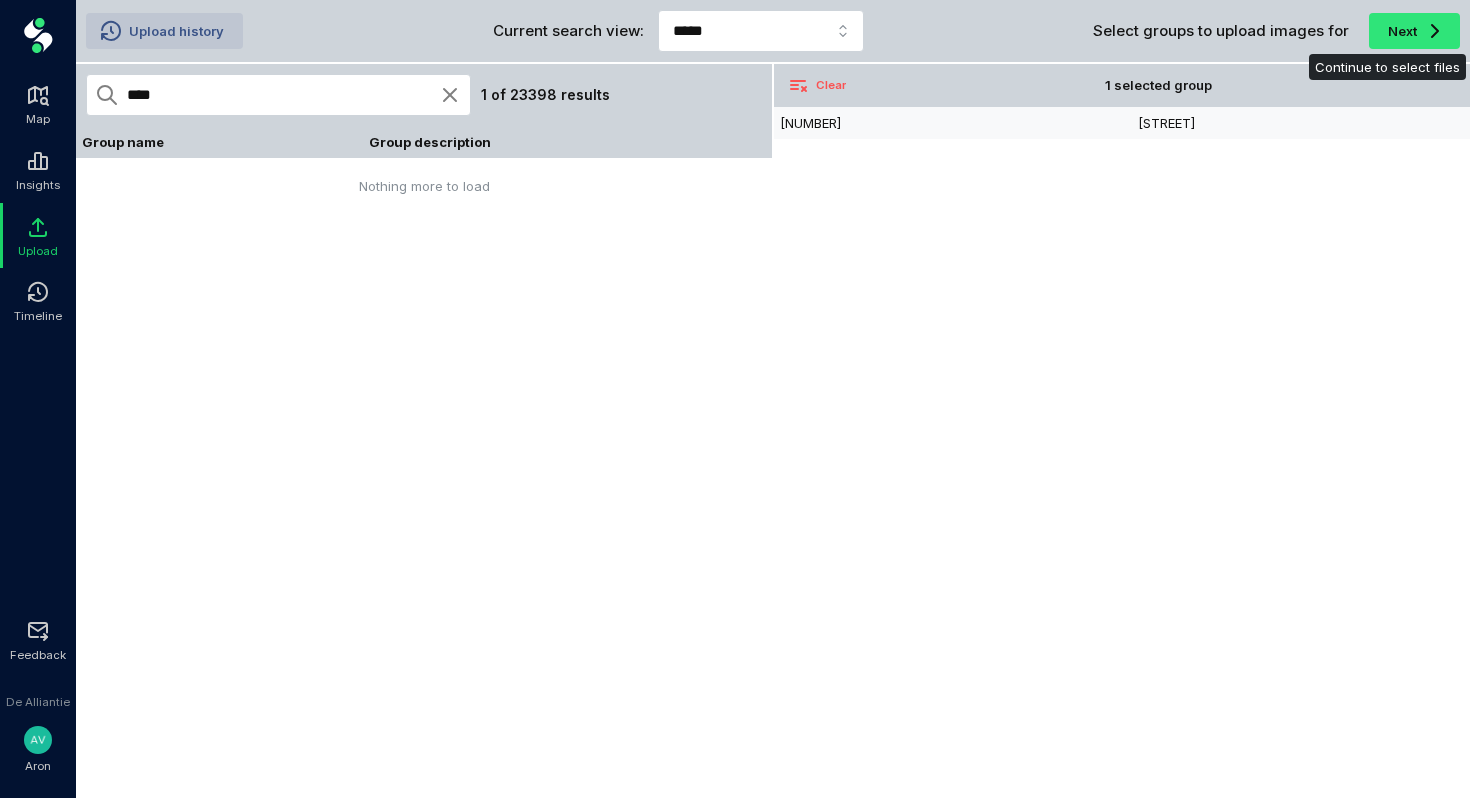 click on "Next" at bounding box center [1414, 31] 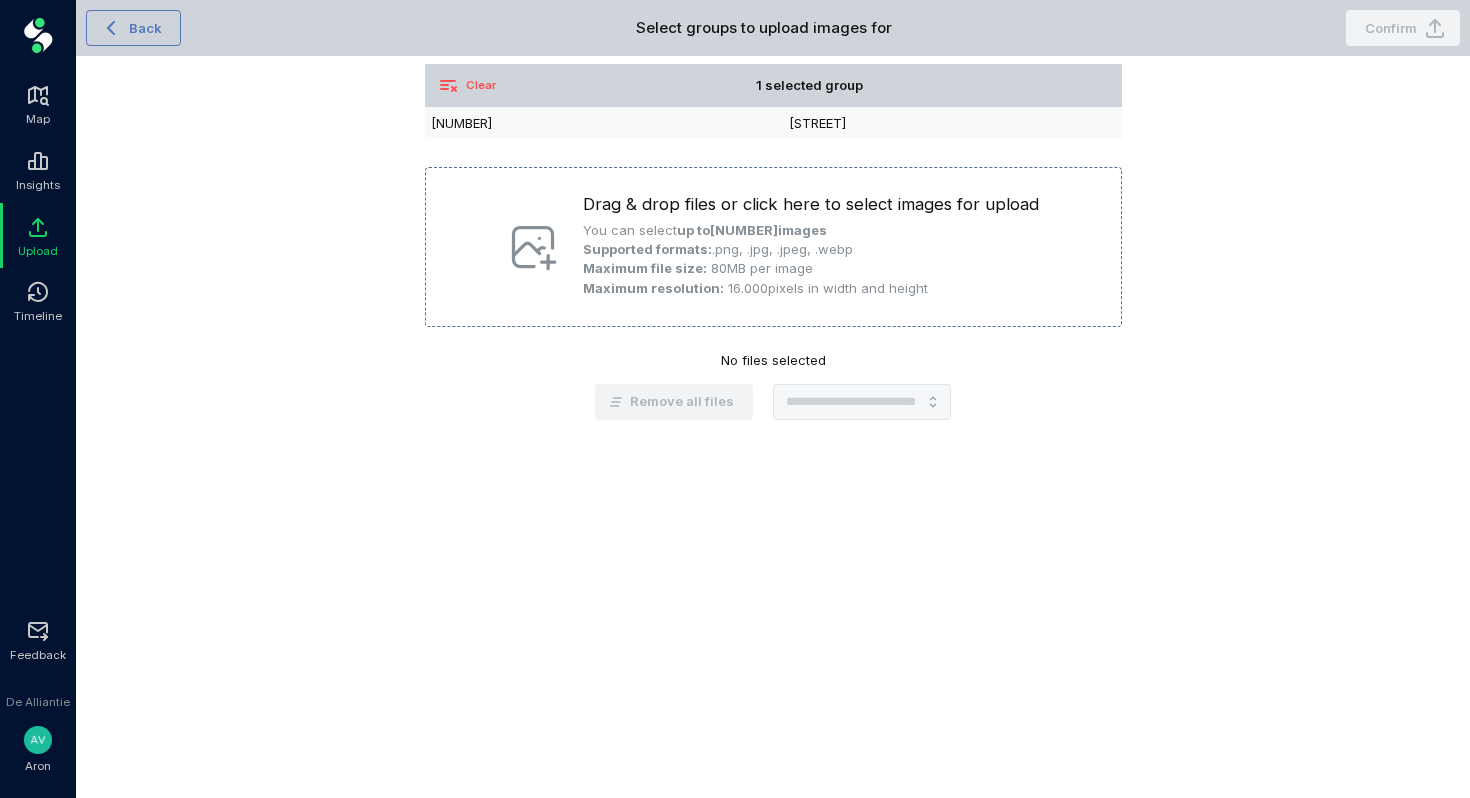 click on "Drag & drop files or click here to select images for upload You can select  up to  100  images Supported formats:  .png, .jpg, .jpeg, .webp   Maximum file size:   80  MB per image   Maximum resolution:   16.000  pixels in width and height" at bounding box center (773, 247) 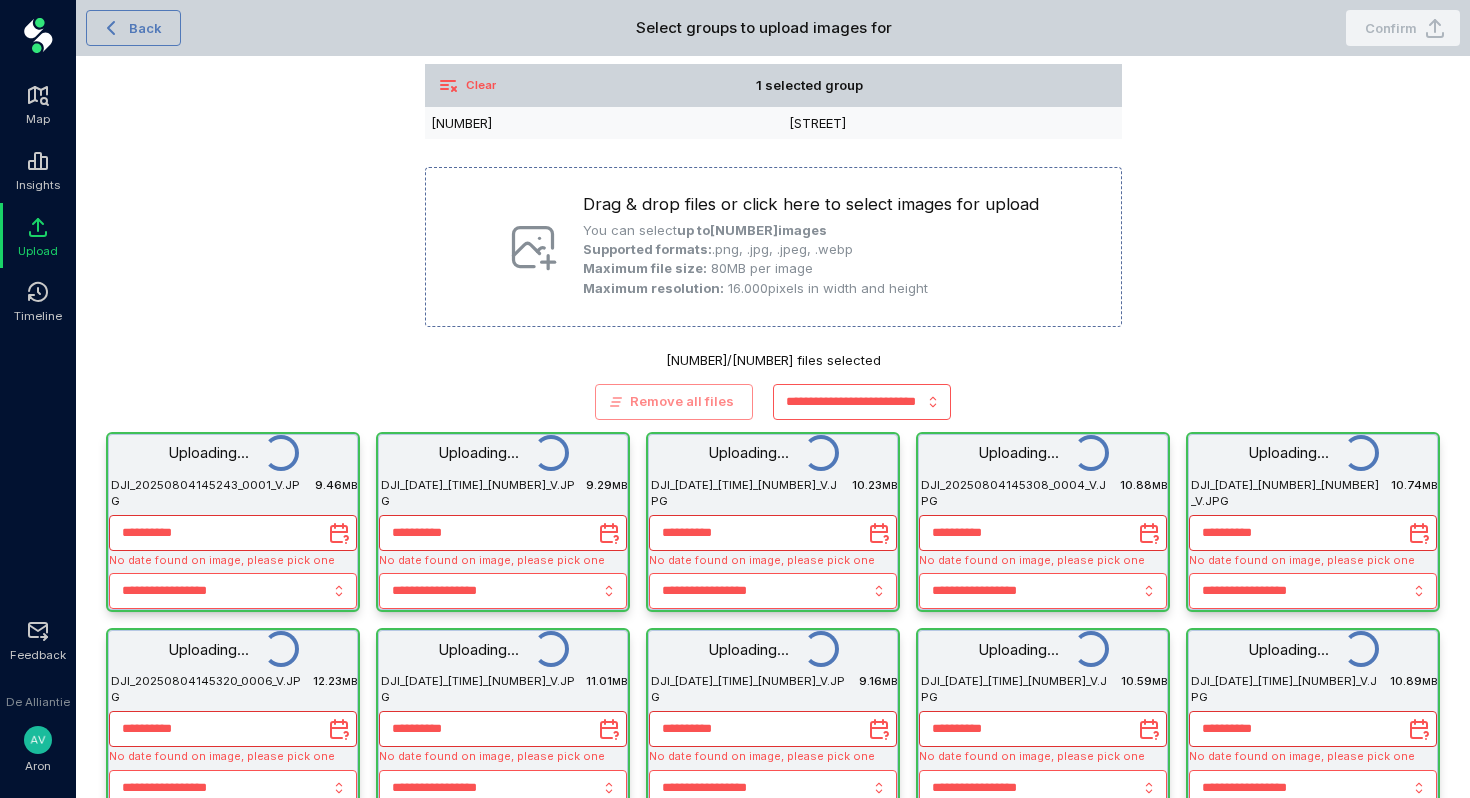 click at bounding box center (862, 402) 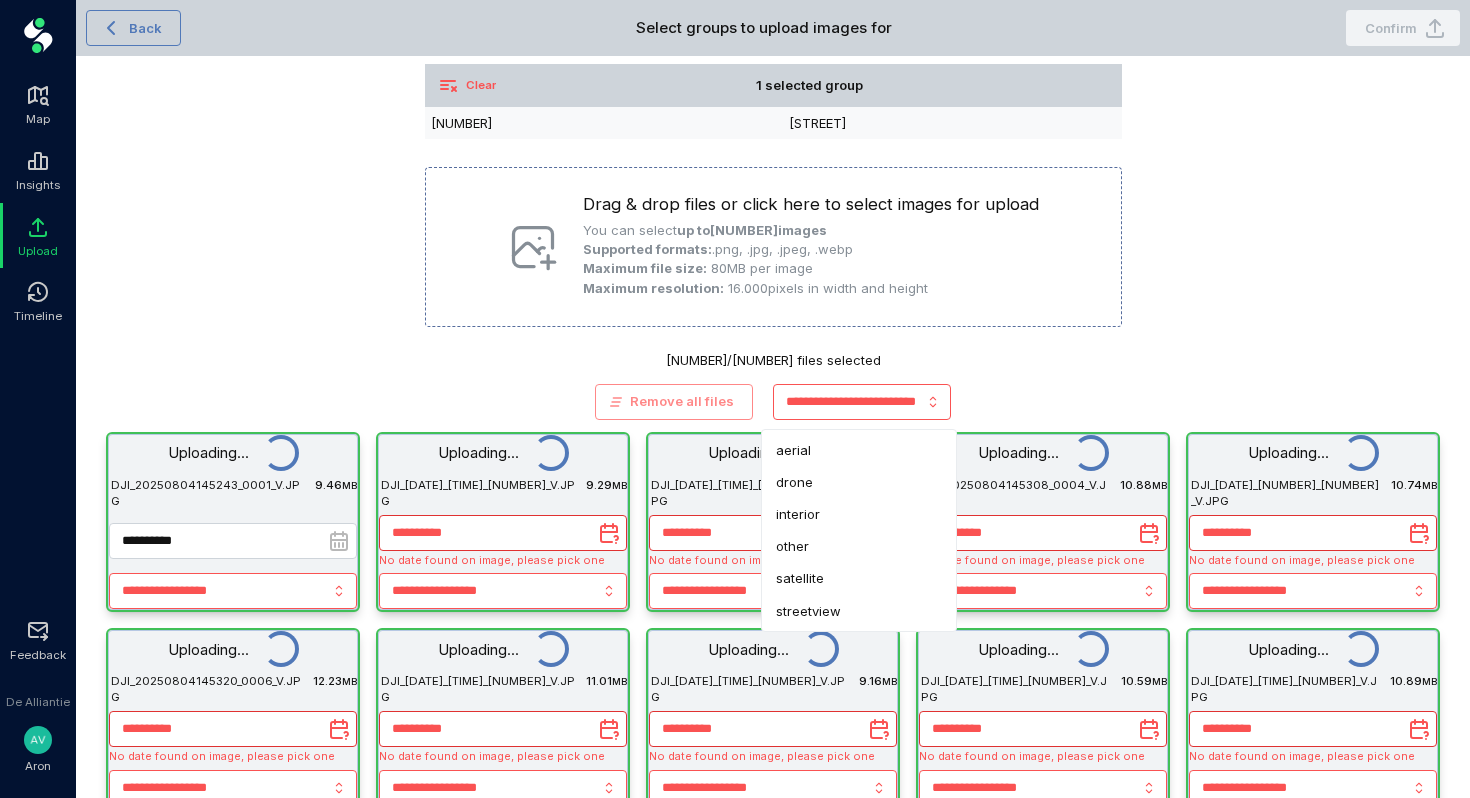 click on "drone" at bounding box center (859, 482) 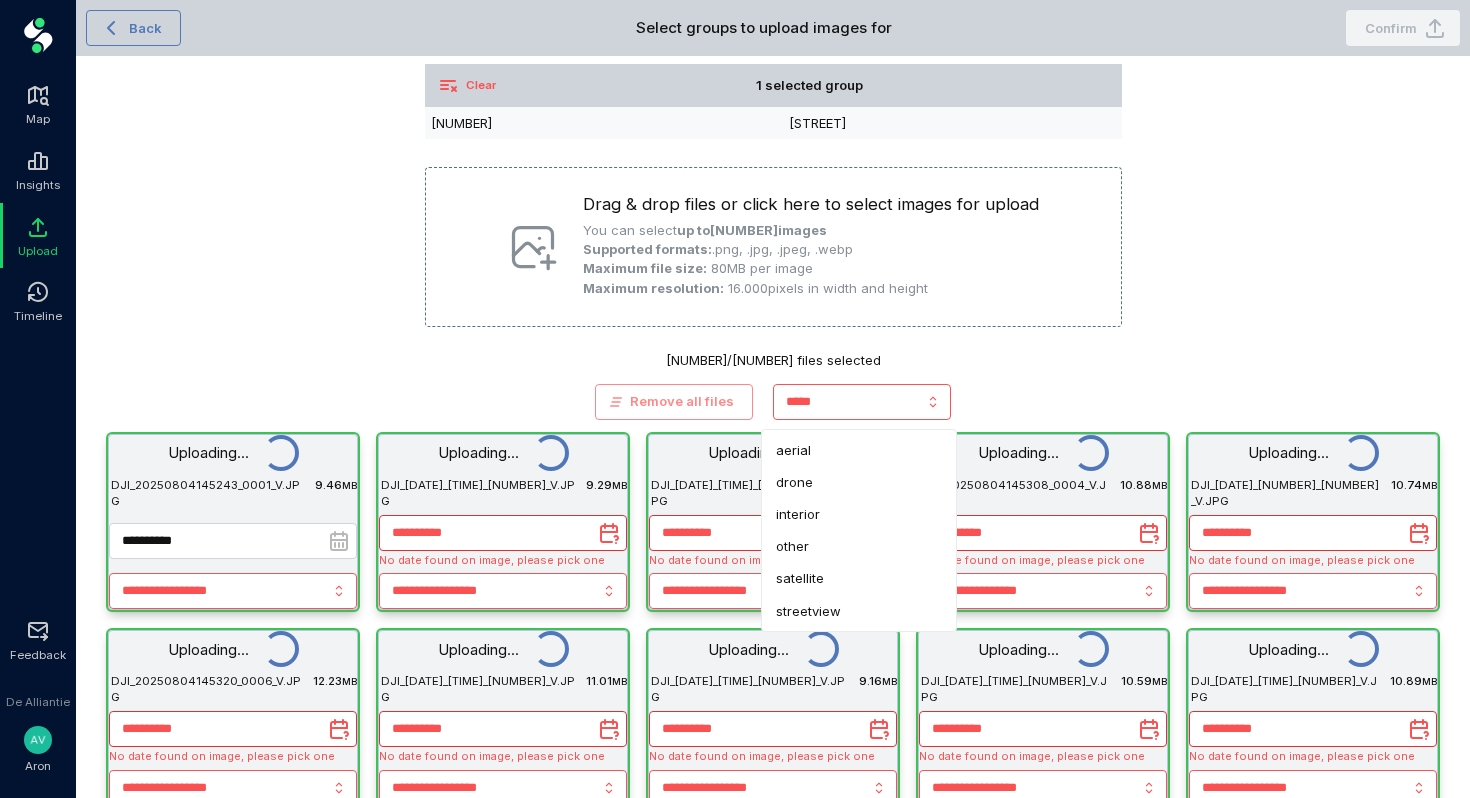 type on "[PHONE]" 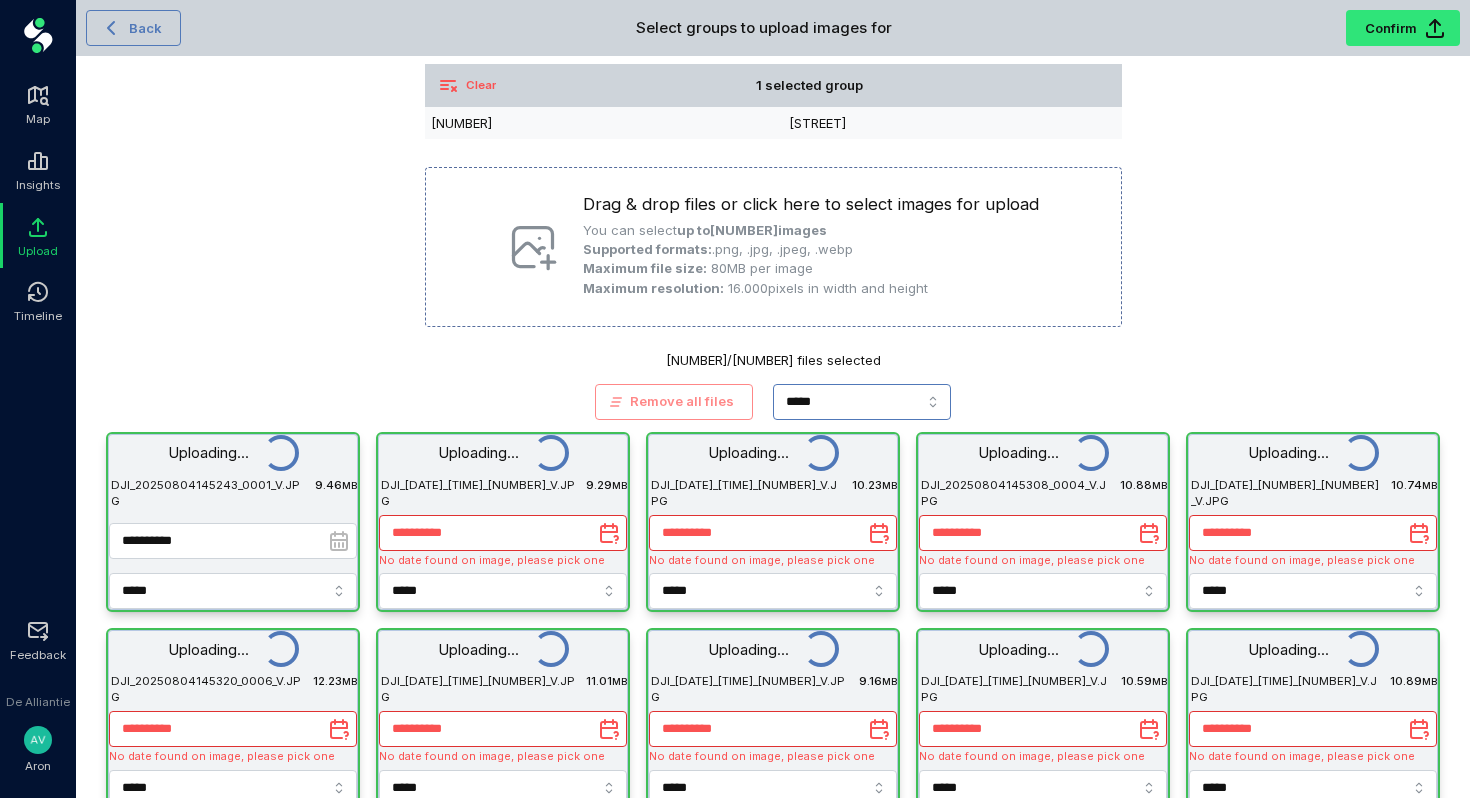 type on "**********" 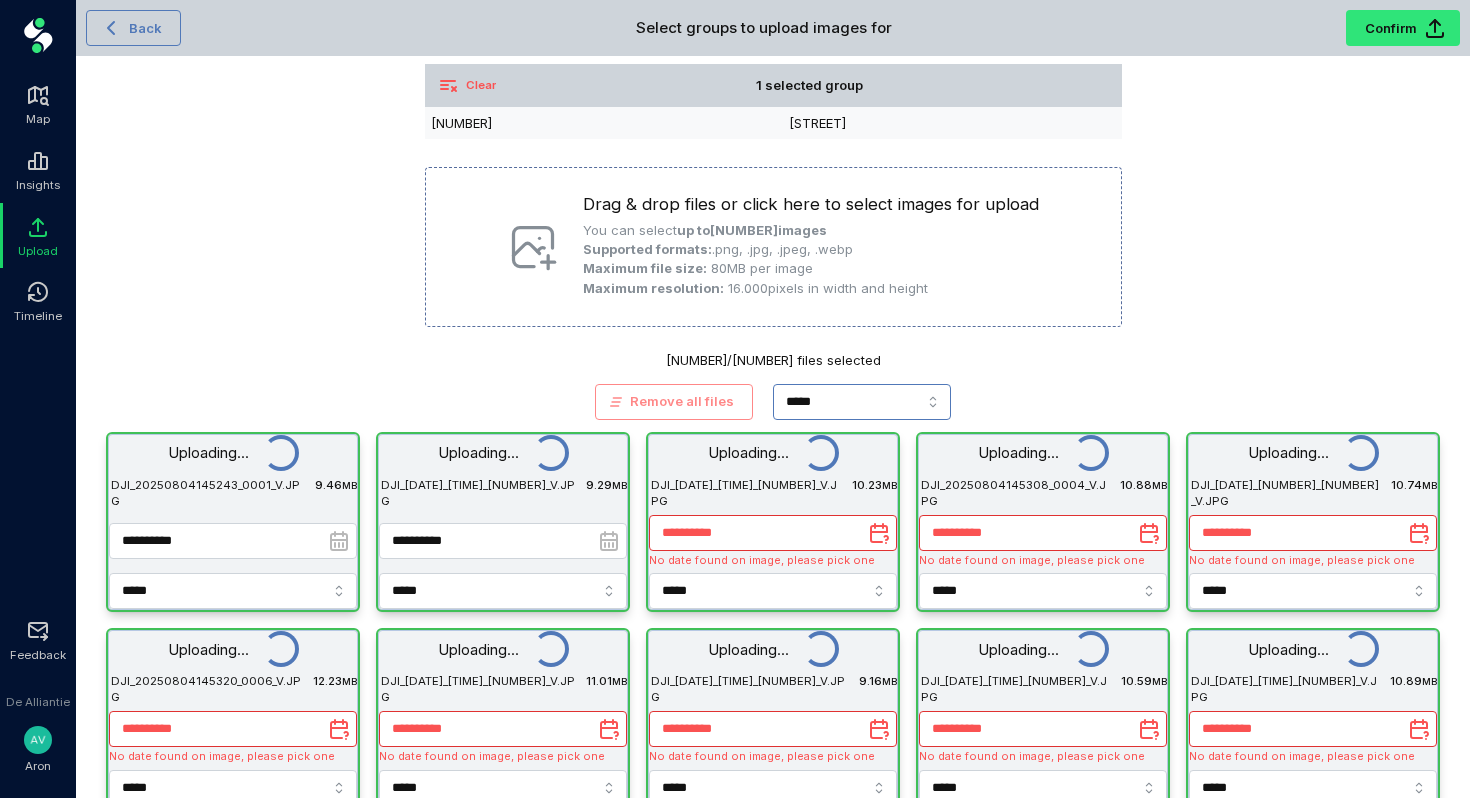 type on "**********" 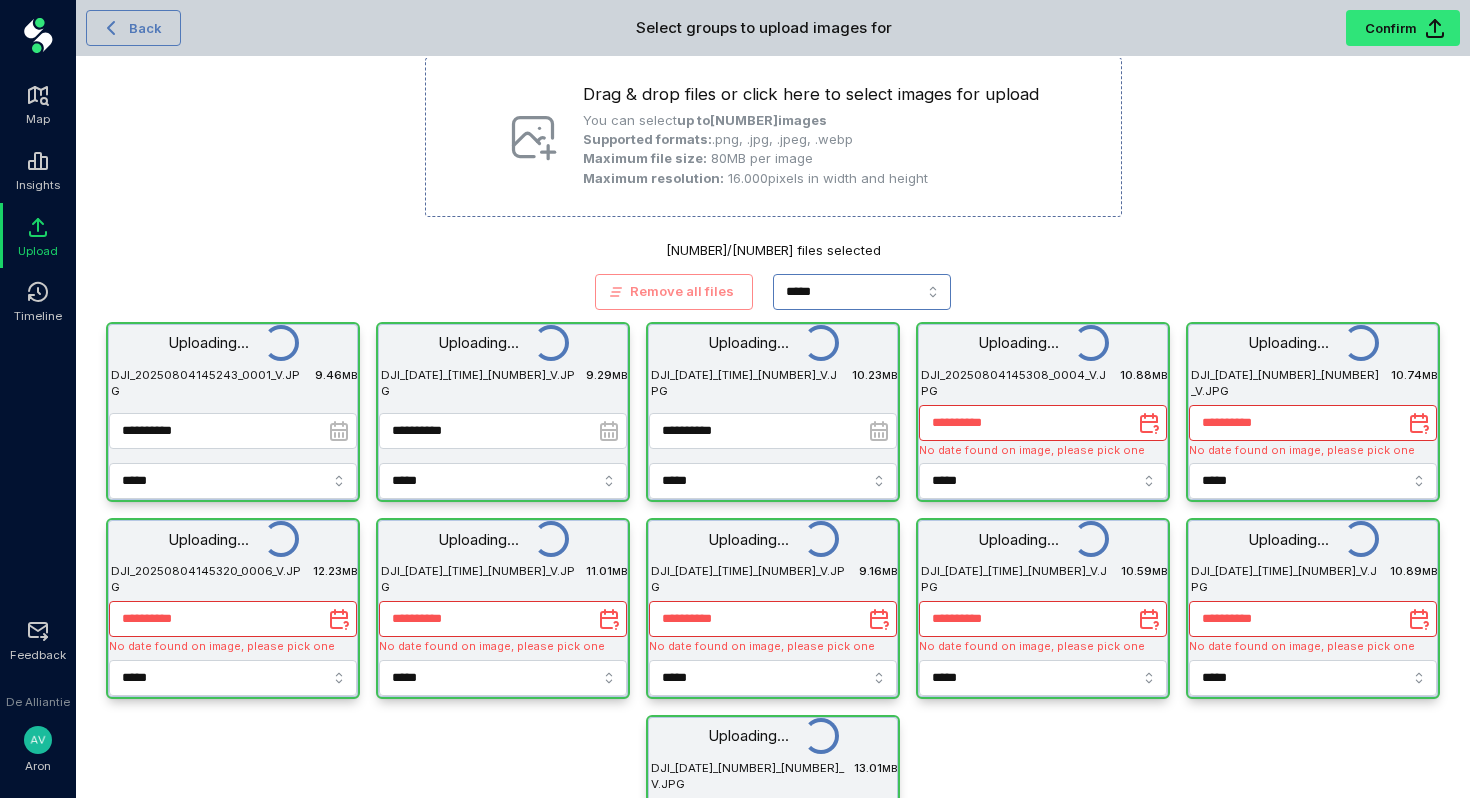 scroll, scrollTop: 114, scrollLeft: 0, axis: vertical 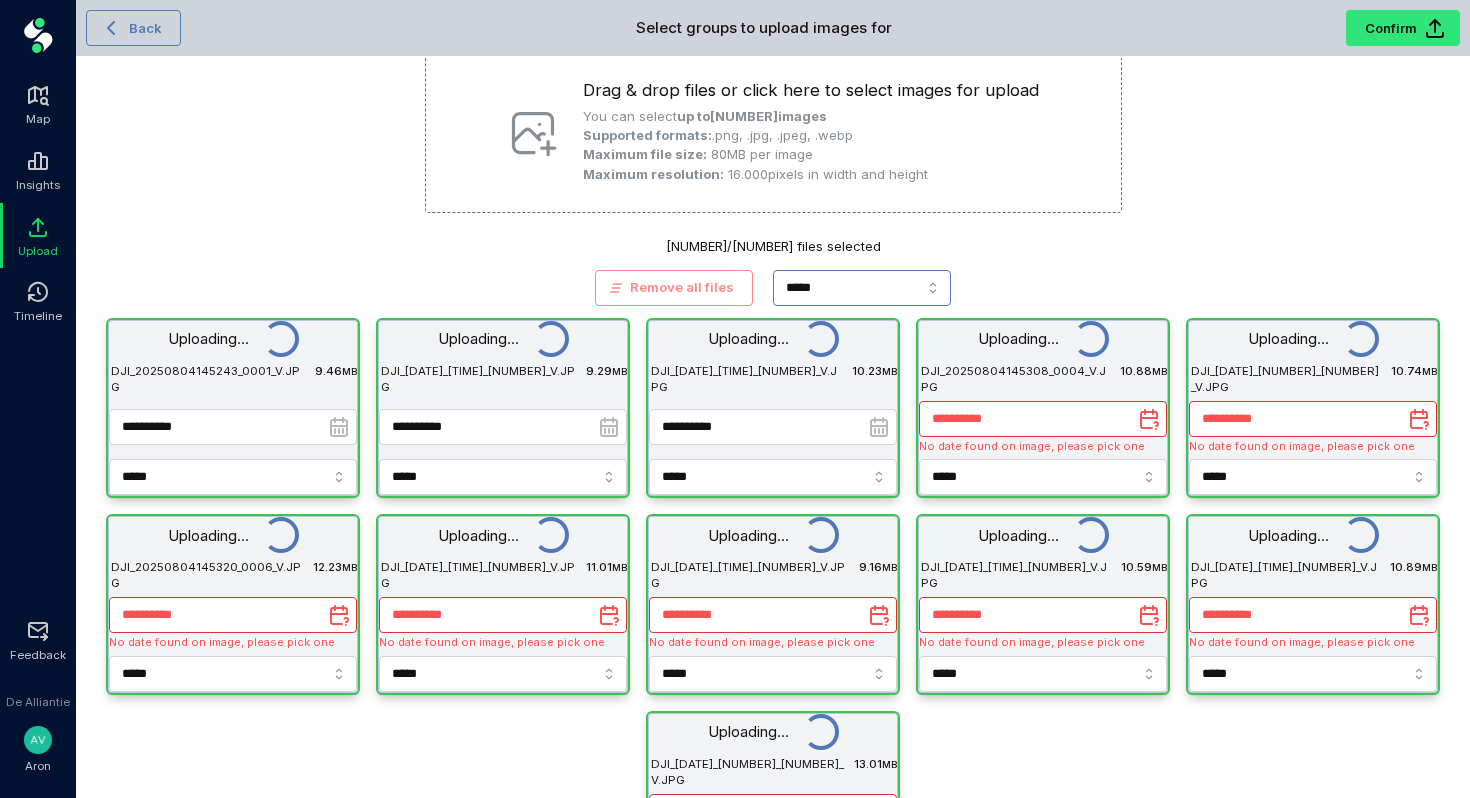 type on "**********" 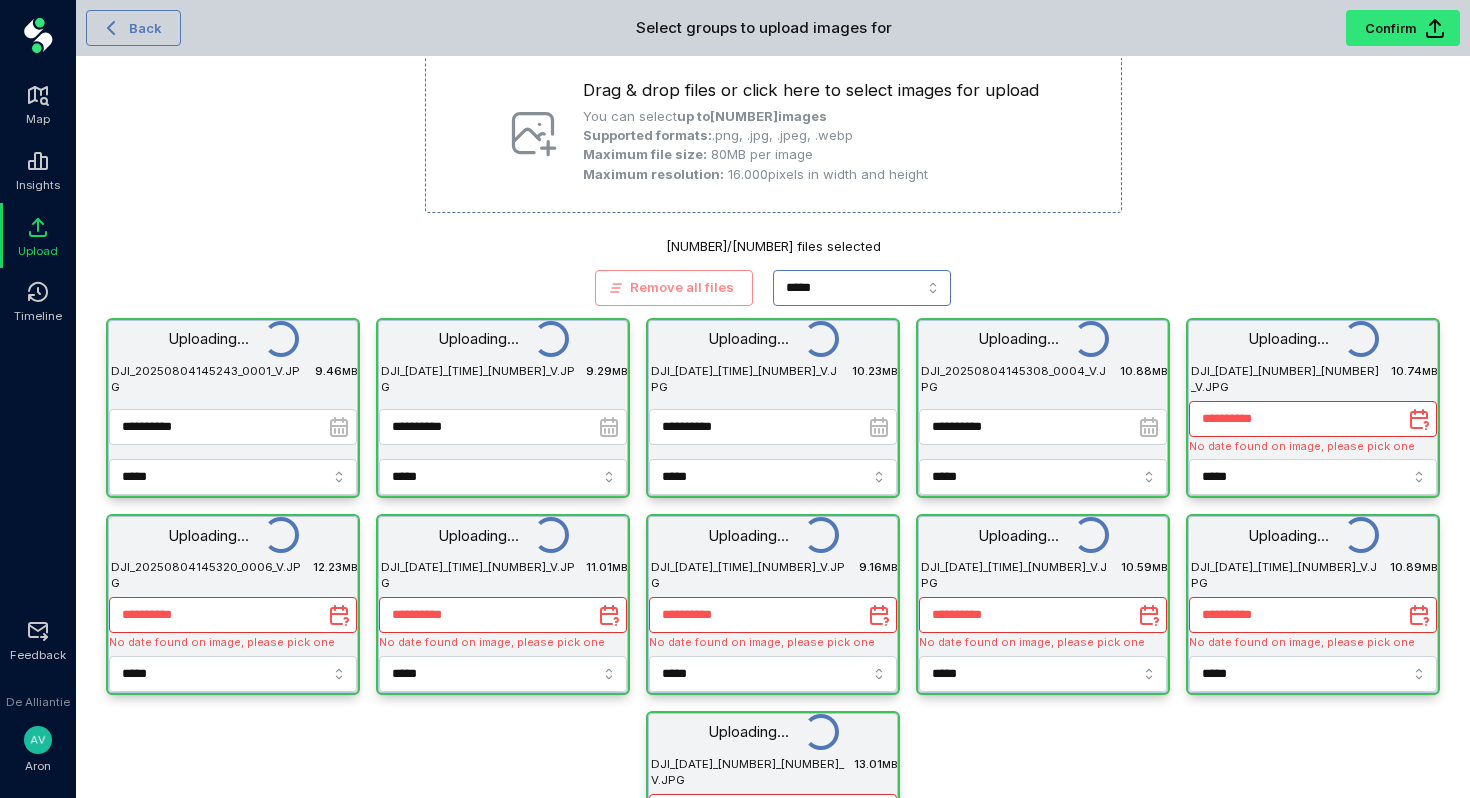type on "**********" 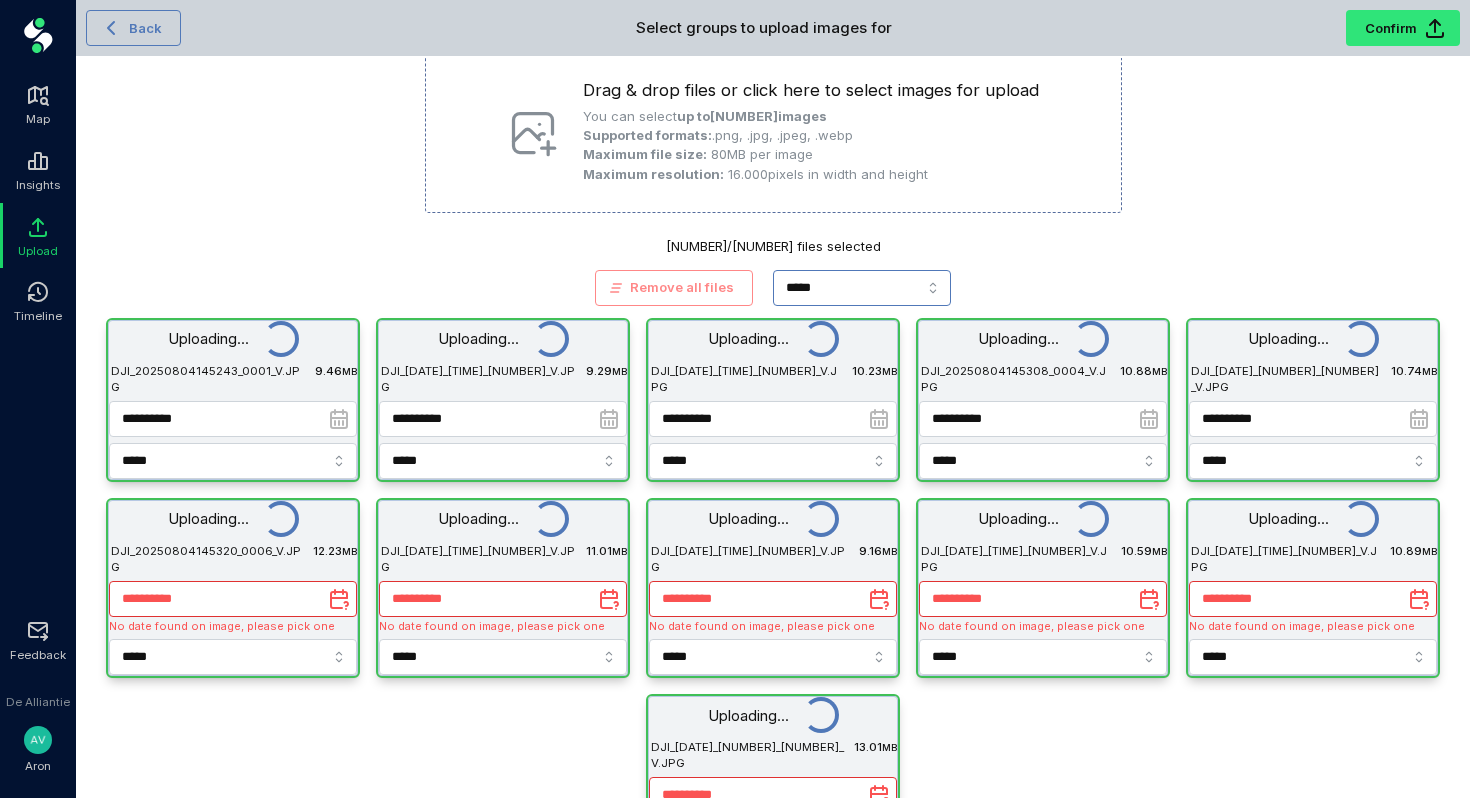 type on "**********" 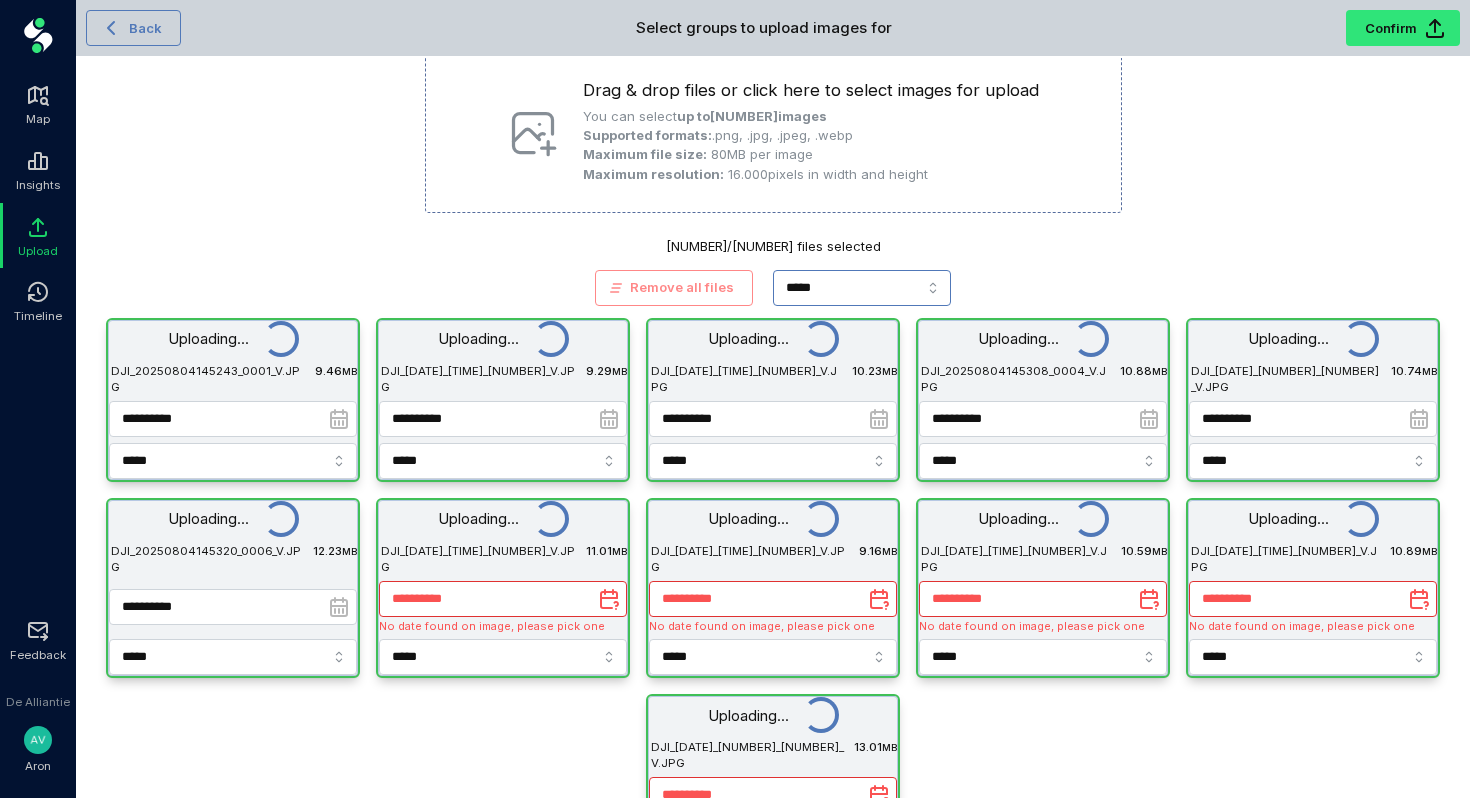 type on "**********" 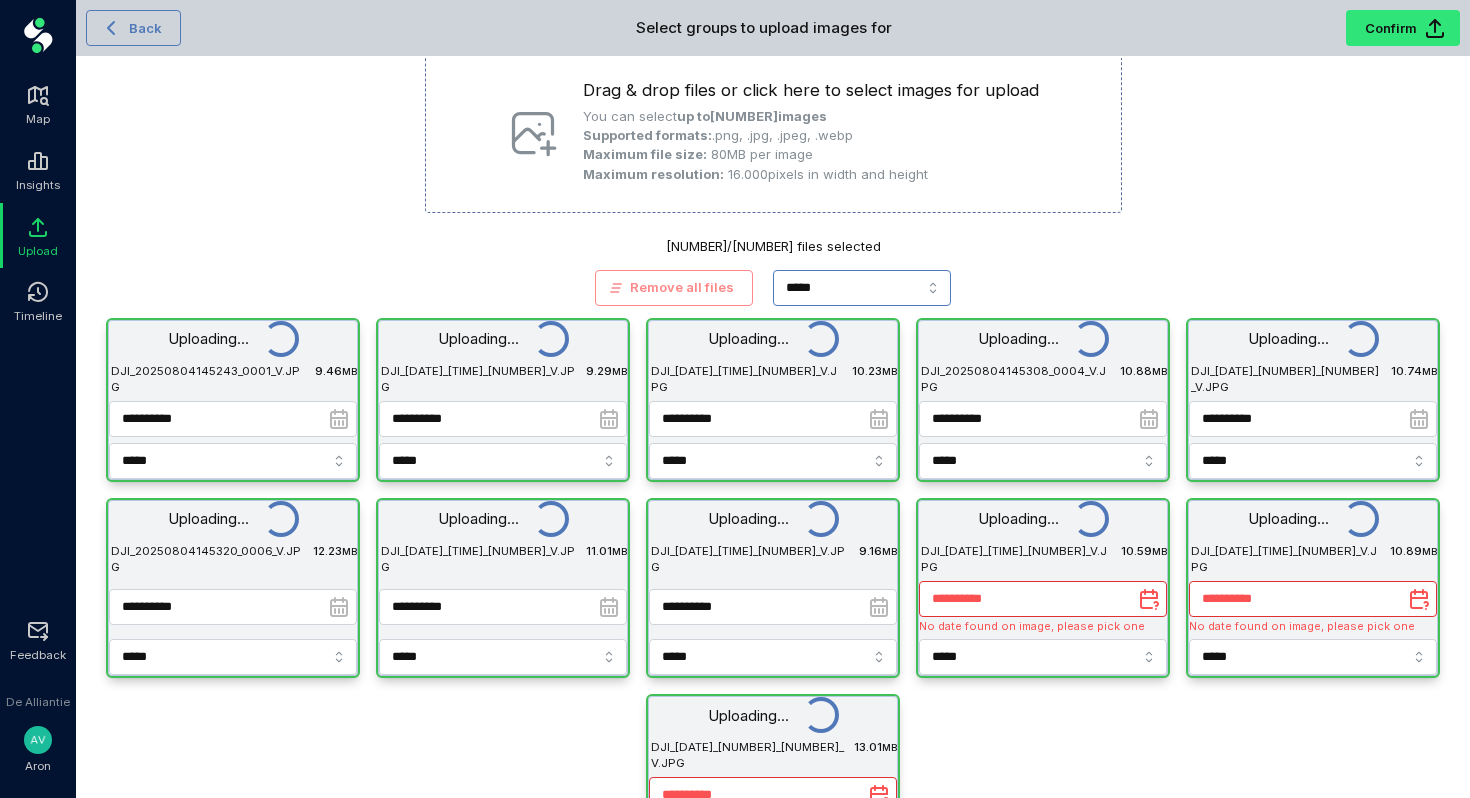 type on "**********" 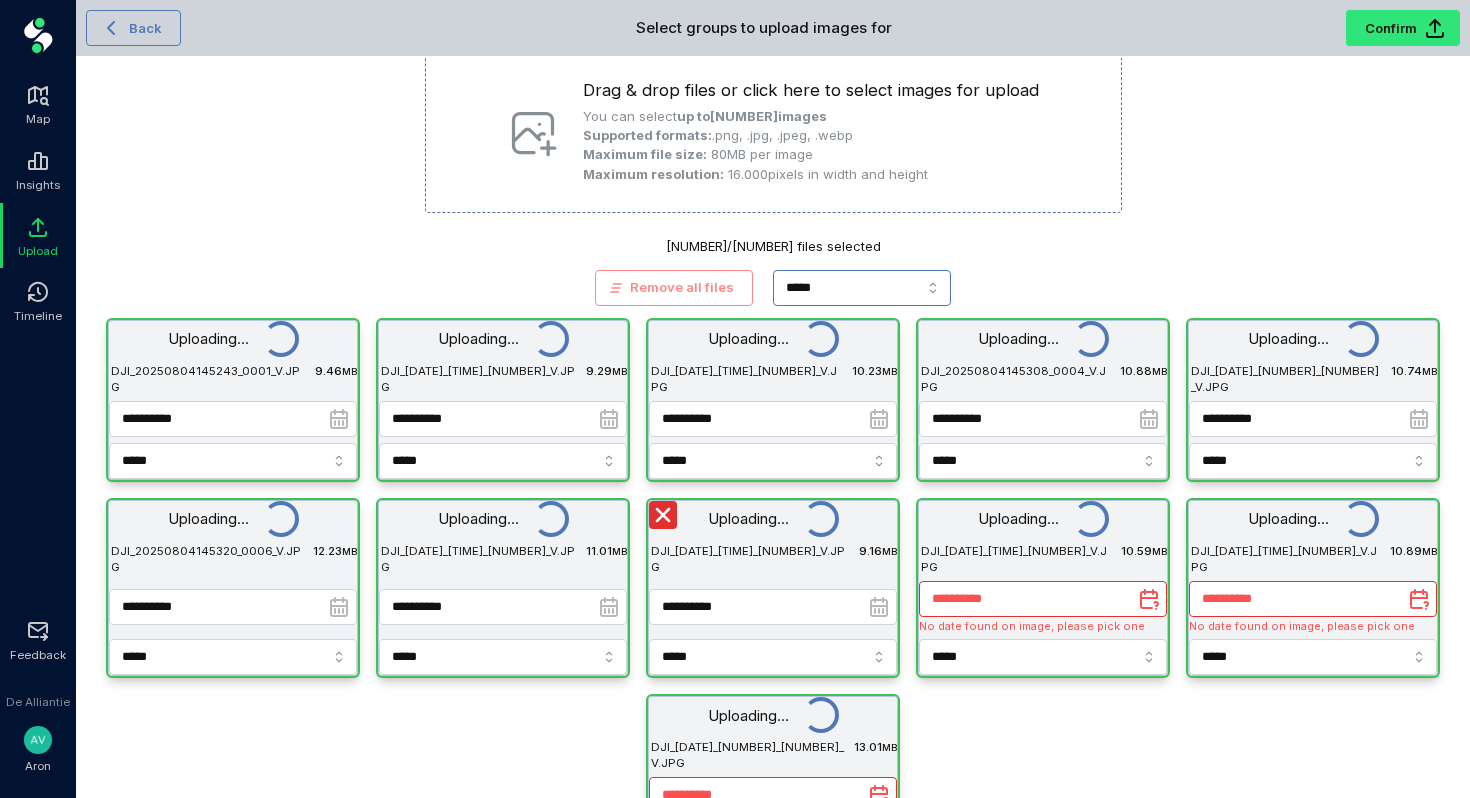 type on "**********" 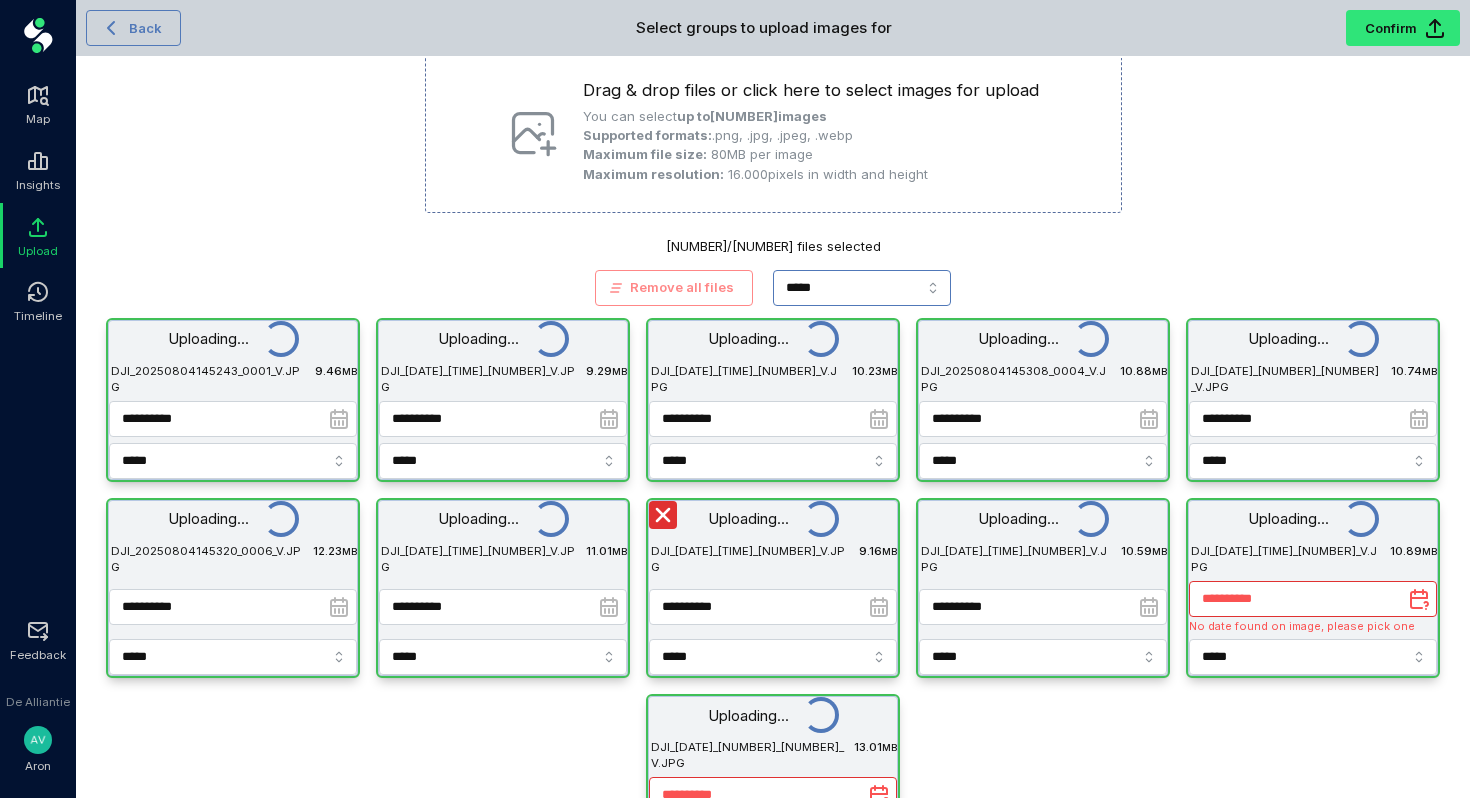 type on "**********" 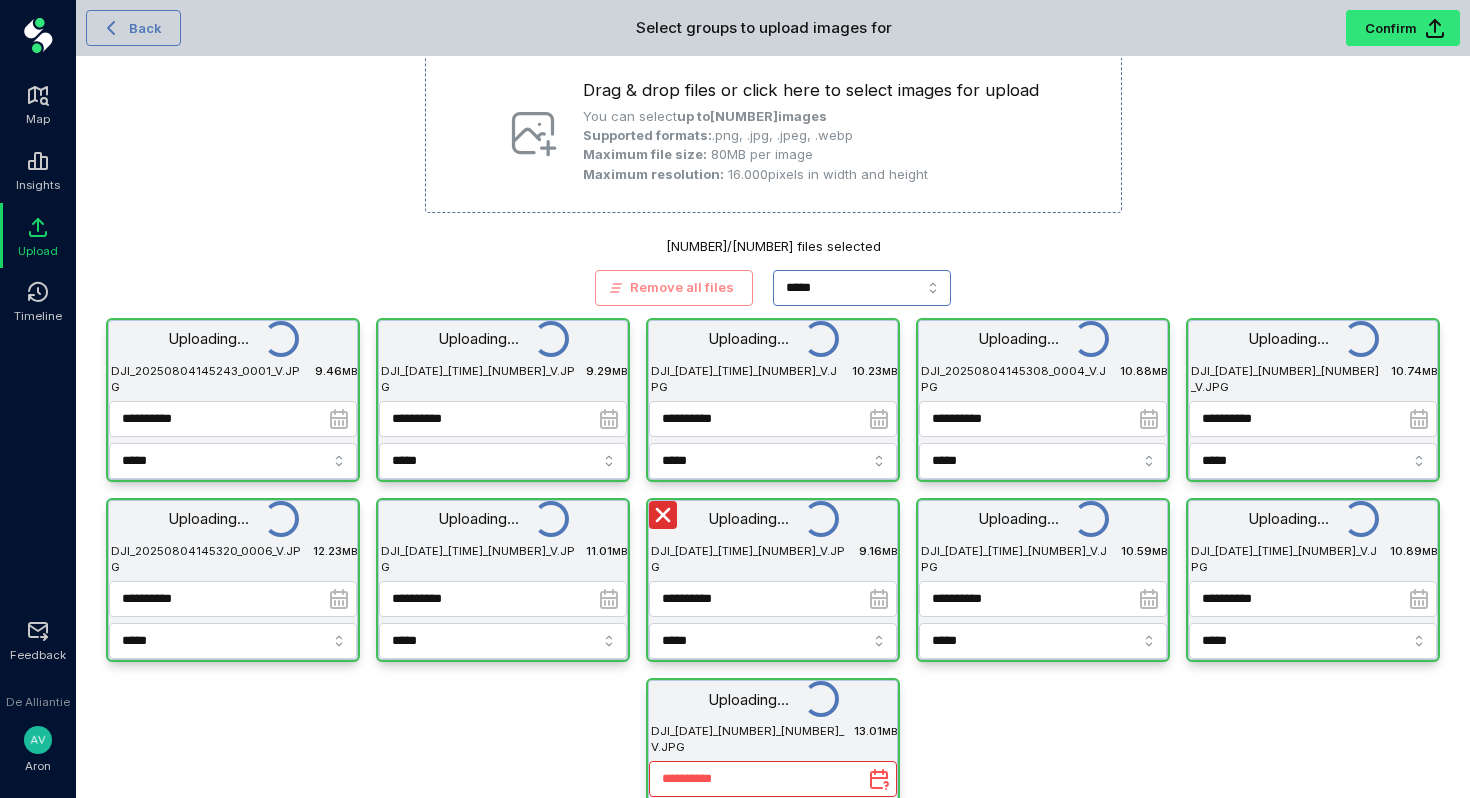 type on "**********" 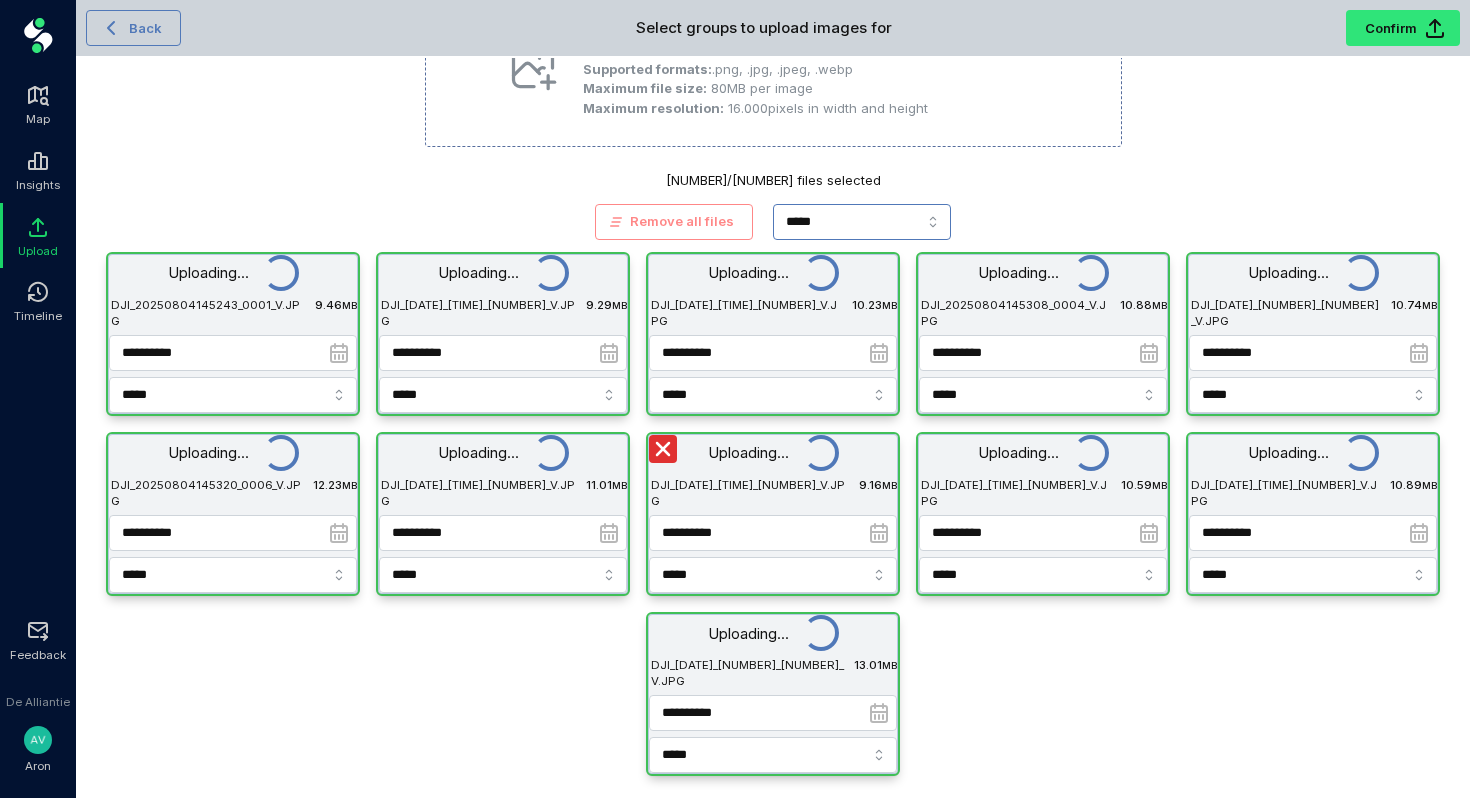 scroll, scrollTop: 225, scrollLeft: 0, axis: vertical 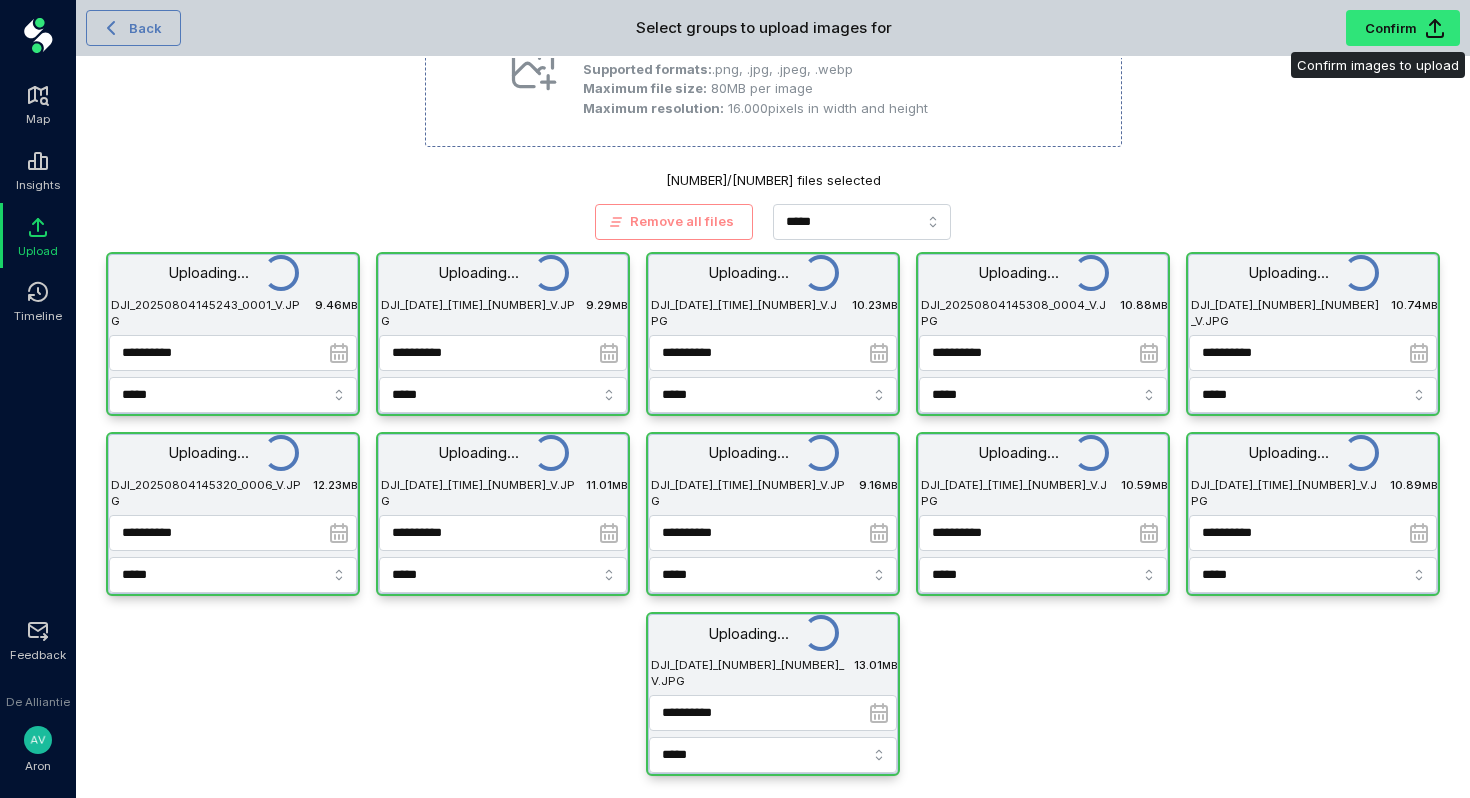 click on "Confirm" at bounding box center [1391, 28] 